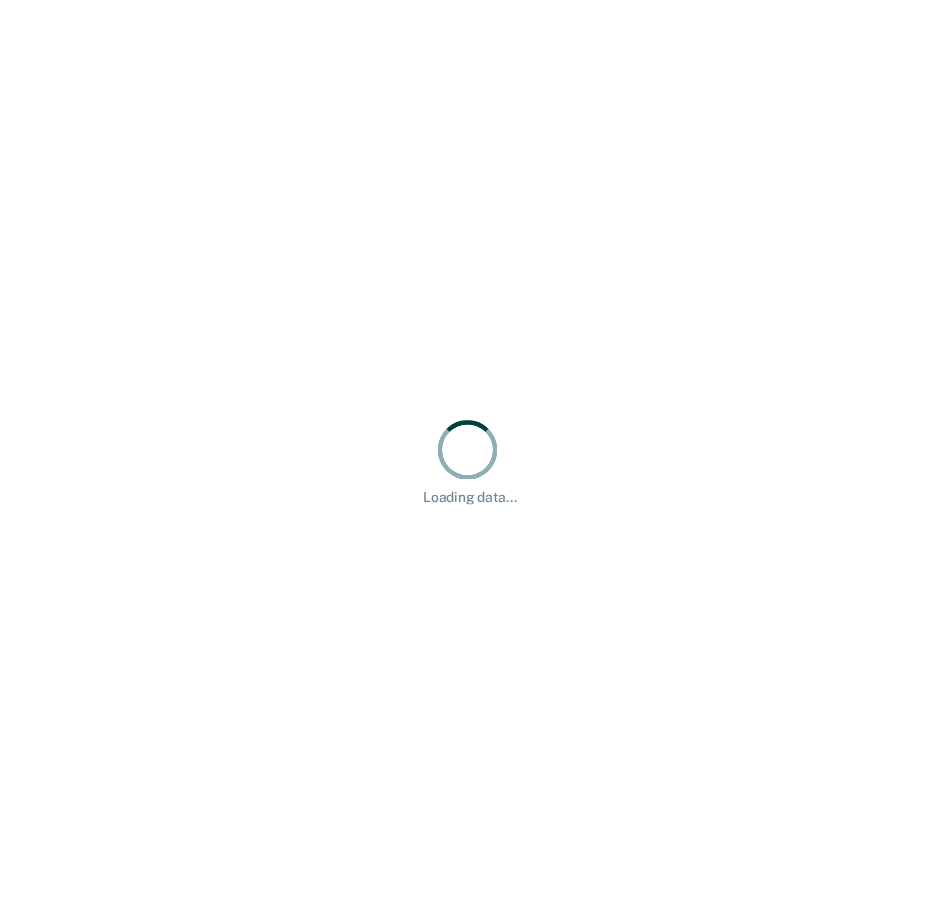 scroll, scrollTop: 0, scrollLeft: 0, axis: both 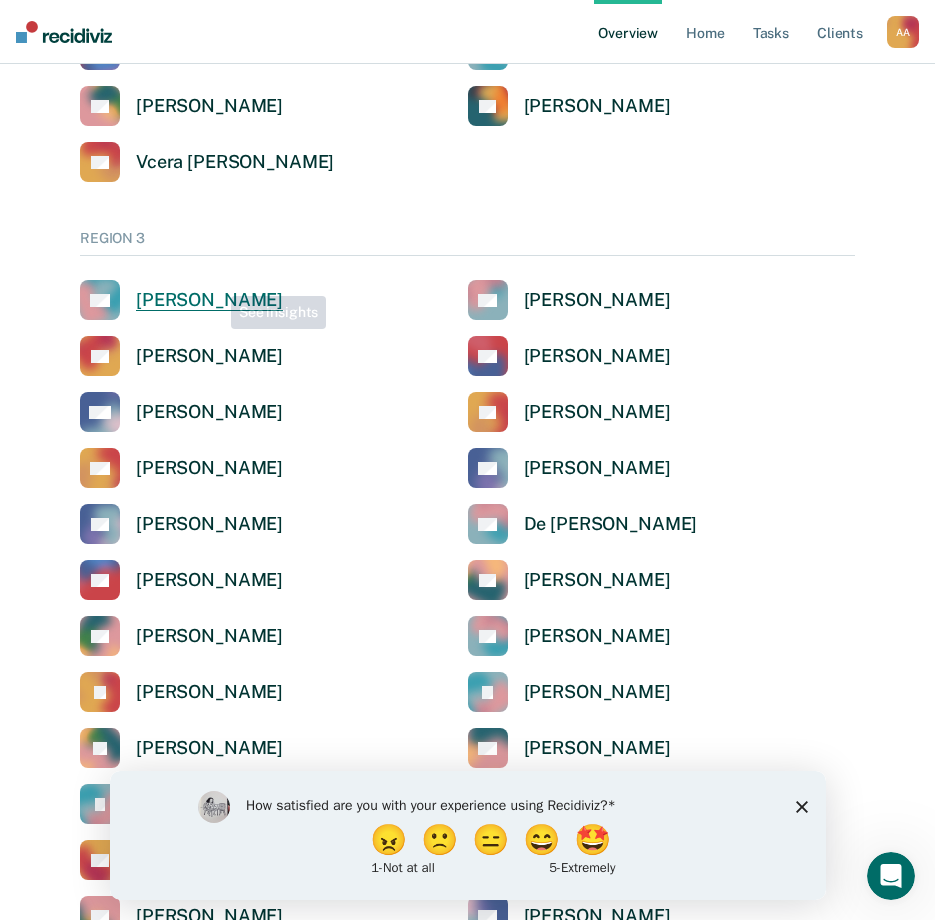 click on "[PERSON_NAME]" at bounding box center (209, 300) 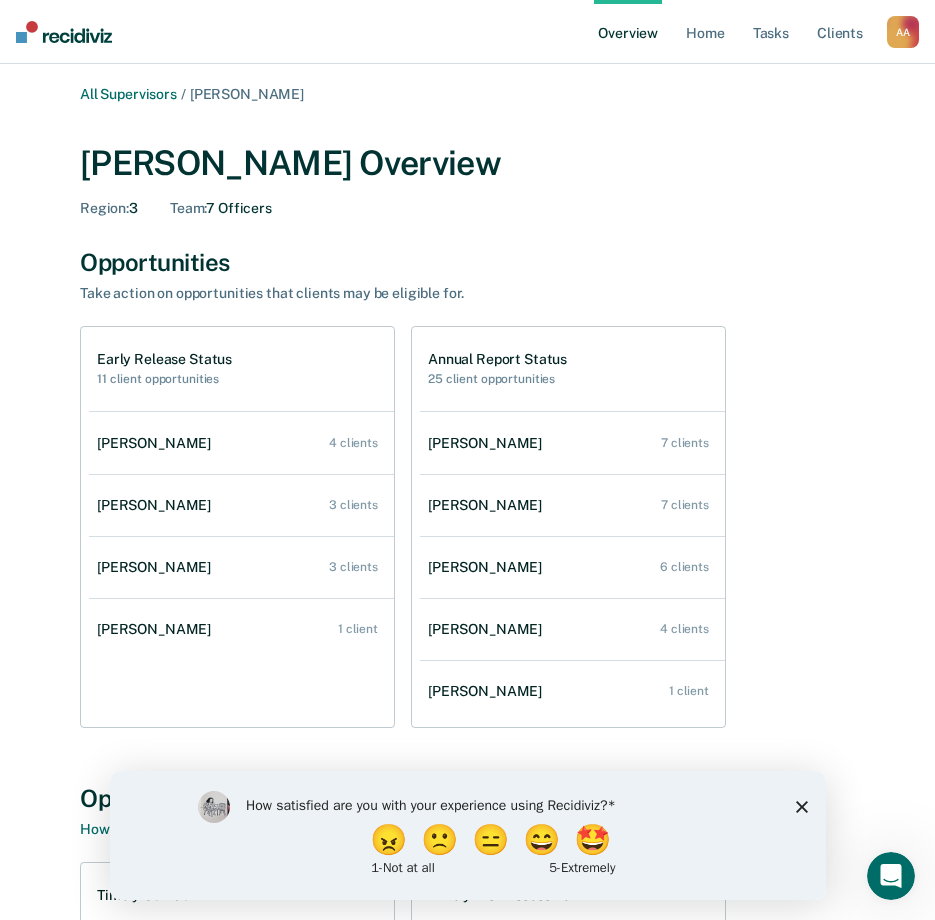 scroll, scrollTop: 0, scrollLeft: 0, axis: both 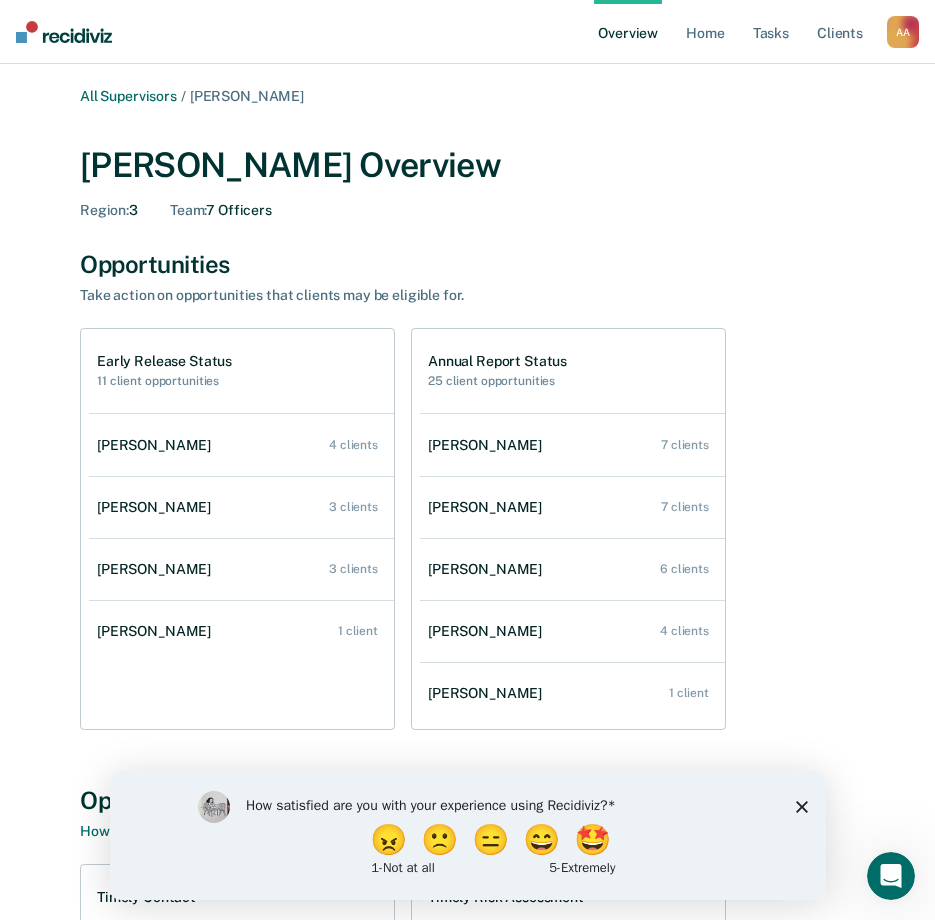 click on "Early Release Status 11 client opportunities [PERSON_NAME]   4 clients [PERSON_NAME]   3 clients [PERSON_NAME]   3 clients [PERSON_NAME]   1 client Annual Report Status 25 client opportunities [PERSON_NAME]   7 clients [PERSON_NAME]   7 clients [PERSON_NAME]   6 clients [PERSON_NAME]   4 clients [PERSON_NAME]   1 client" at bounding box center [467, 529] 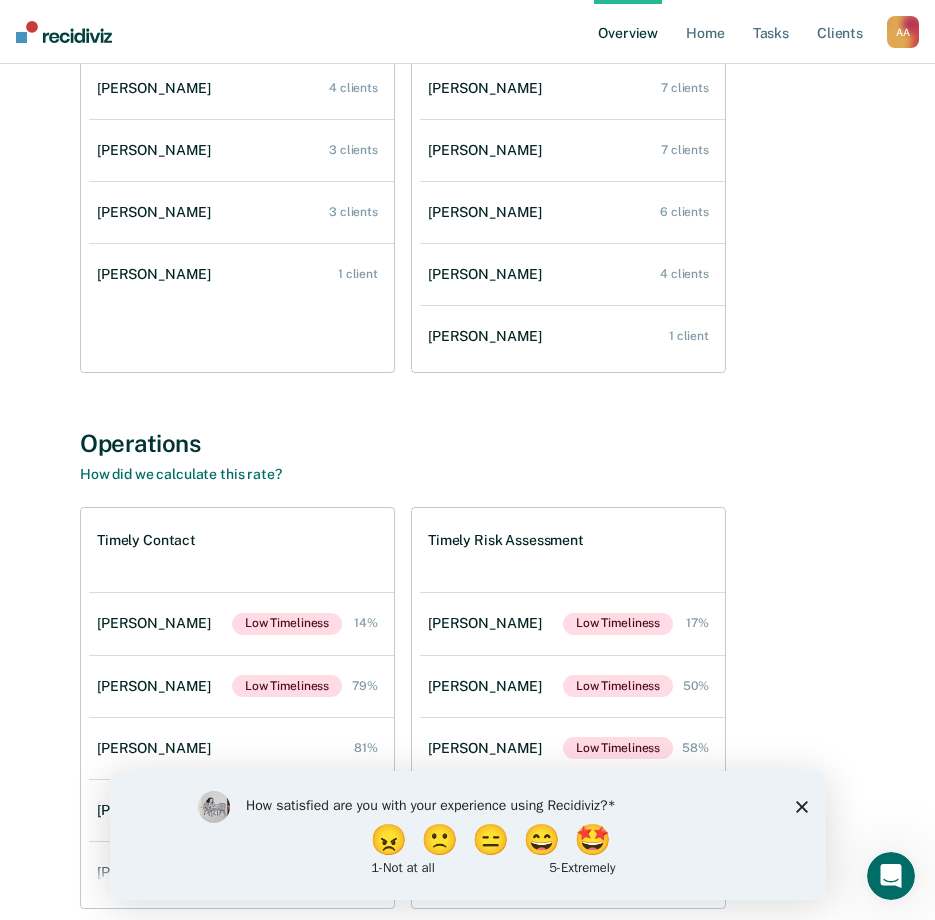 scroll, scrollTop: 450, scrollLeft: 0, axis: vertical 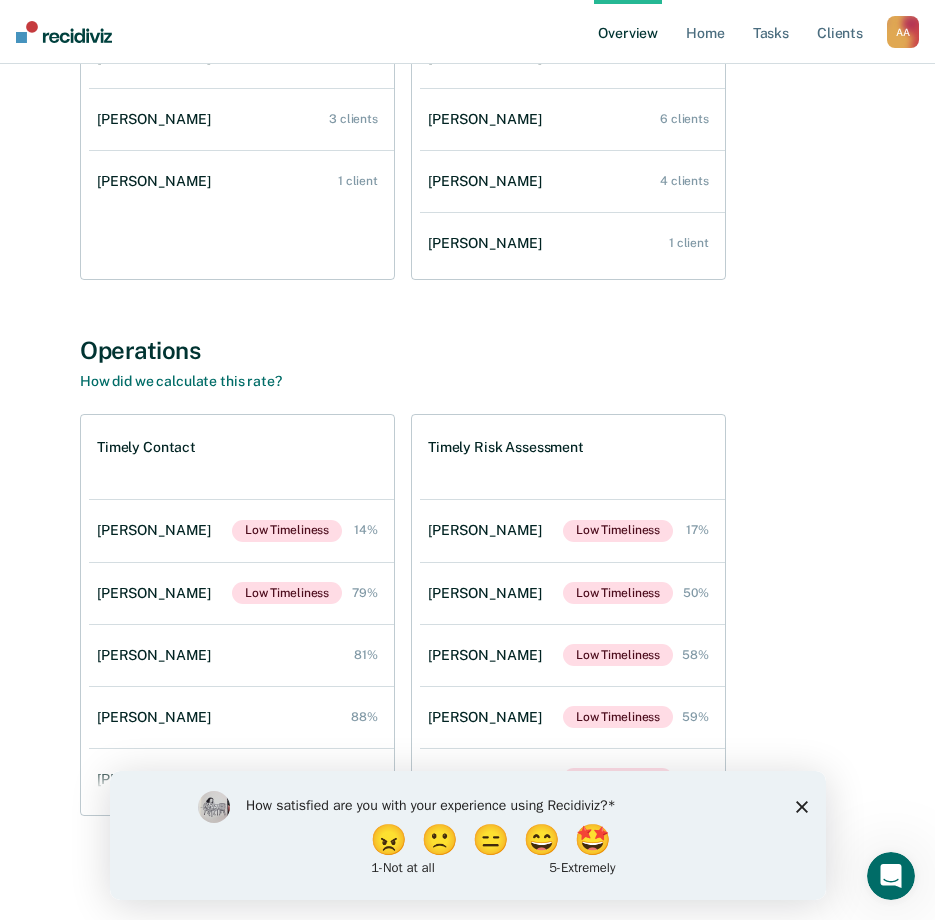 click 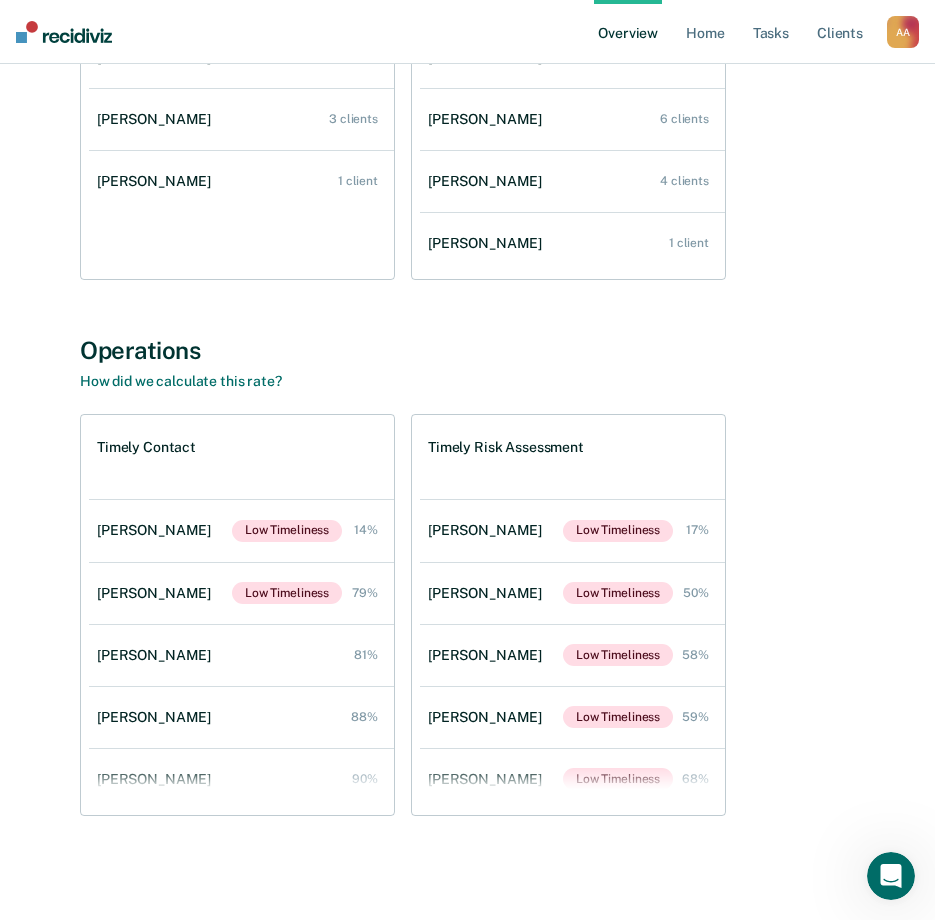 click on "Timely Contact [PERSON_NAME] [PERSON_NAME] Timeliness   14% [PERSON_NAME] Low Timeliness   79% [PERSON_NAME]   81% [PERSON_NAME]   88% [PERSON_NAME]   90% [PERSON_NAME]   94% [PERSON_NAME]   95% Timely Risk Assessment [PERSON_NAME] Low Timeliness   17% [PERSON_NAME] Low Timeliness   50% [PERSON_NAME] Low Timeliness   58% [PERSON_NAME] Low Timeliness   59% [PERSON_NAME] Low Timeliness   68% [PERSON_NAME] [PERSON_NAME] Timeliness   70% [PERSON_NAME]   100%" at bounding box center (467, 615) 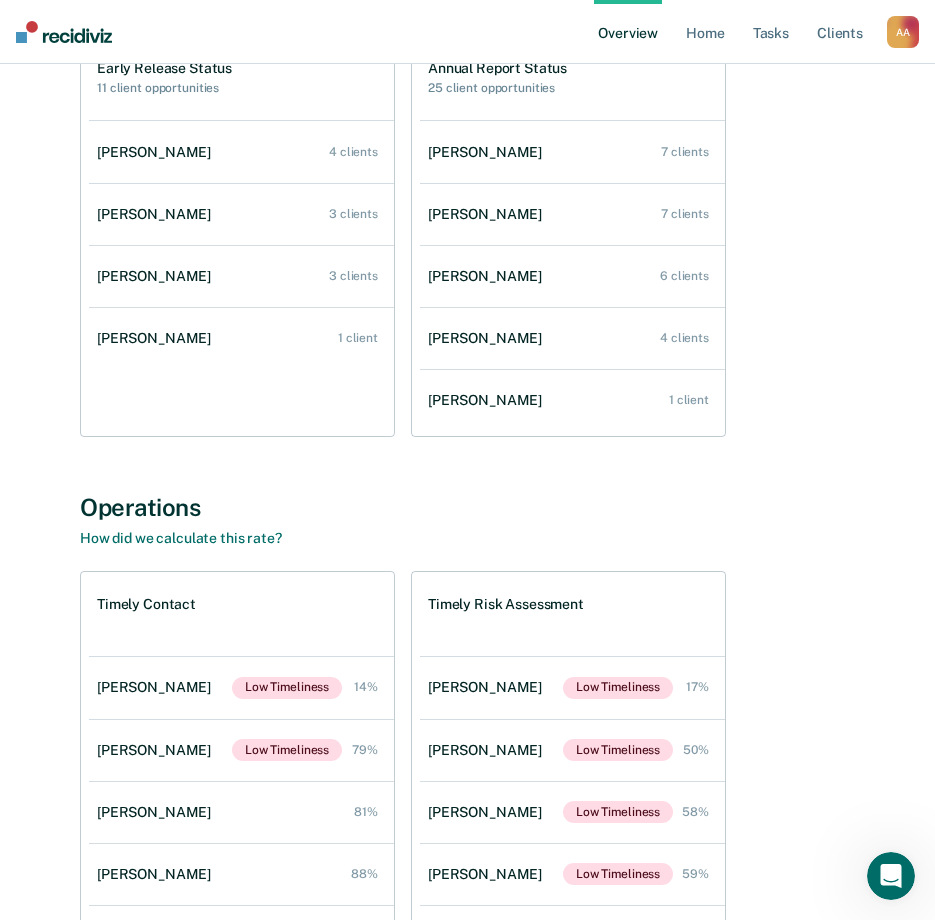 scroll, scrollTop: 0, scrollLeft: 0, axis: both 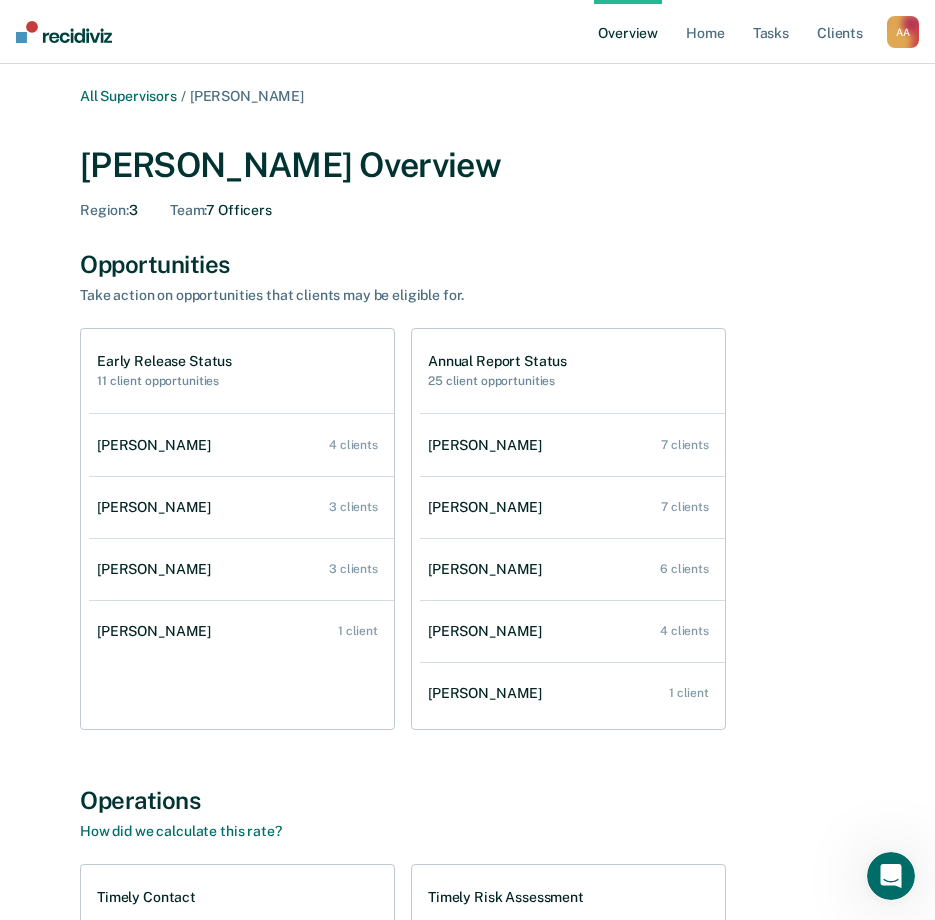click on "[PERSON_NAME] Overview Region :  3 Team :  7 Officers" at bounding box center [467, 178] 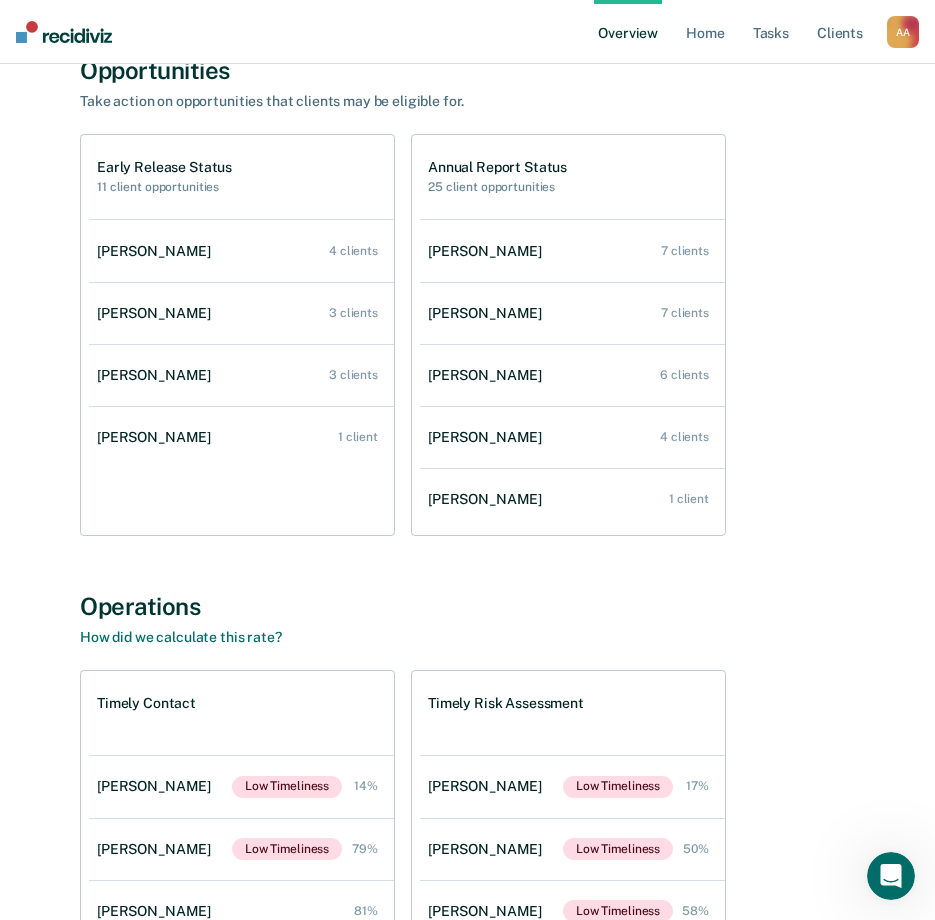 scroll, scrollTop: 450, scrollLeft: 0, axis: vertical 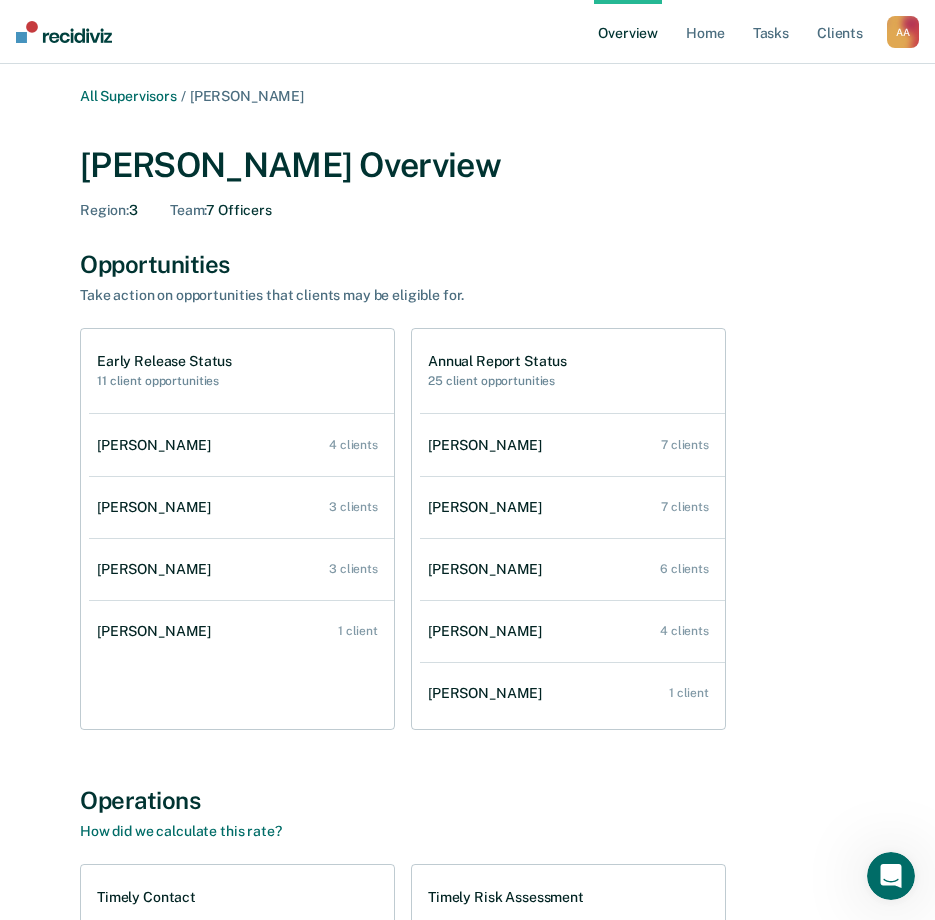 drag, startPoint x: 552, startPoint y: 189, endPoint x: 234, endPoint y: 173, distance: 318.40225 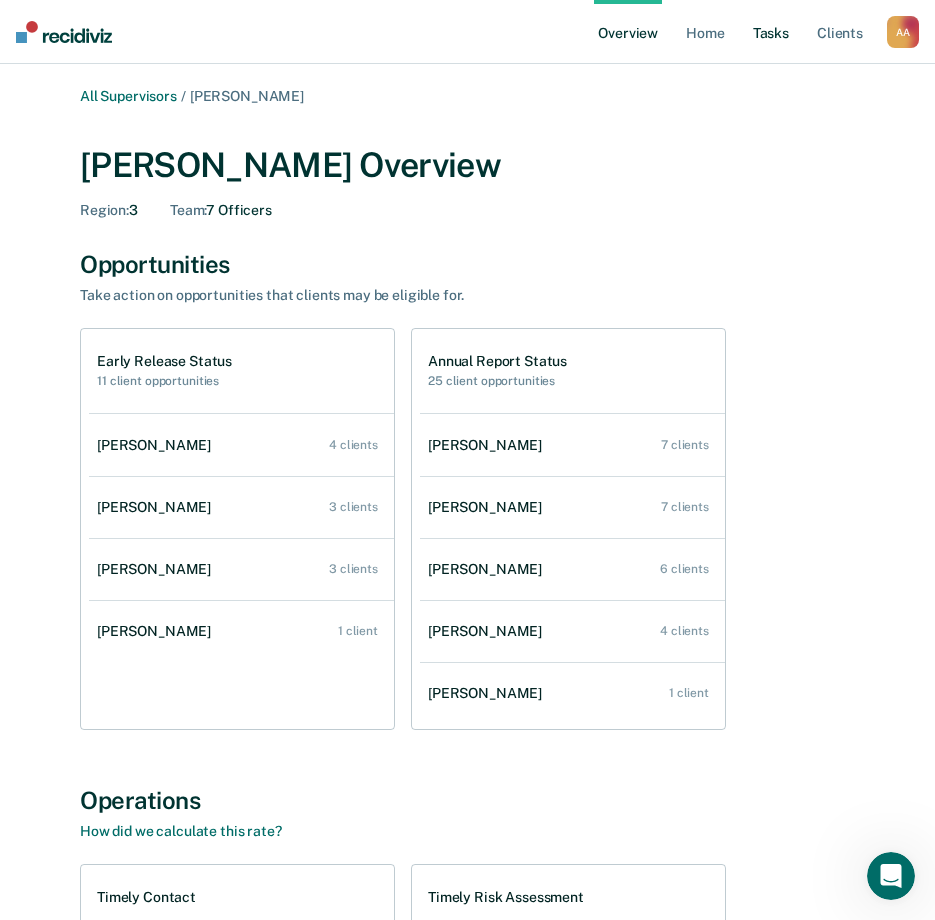 click on "Tasks" at bounding box center [771, 32] 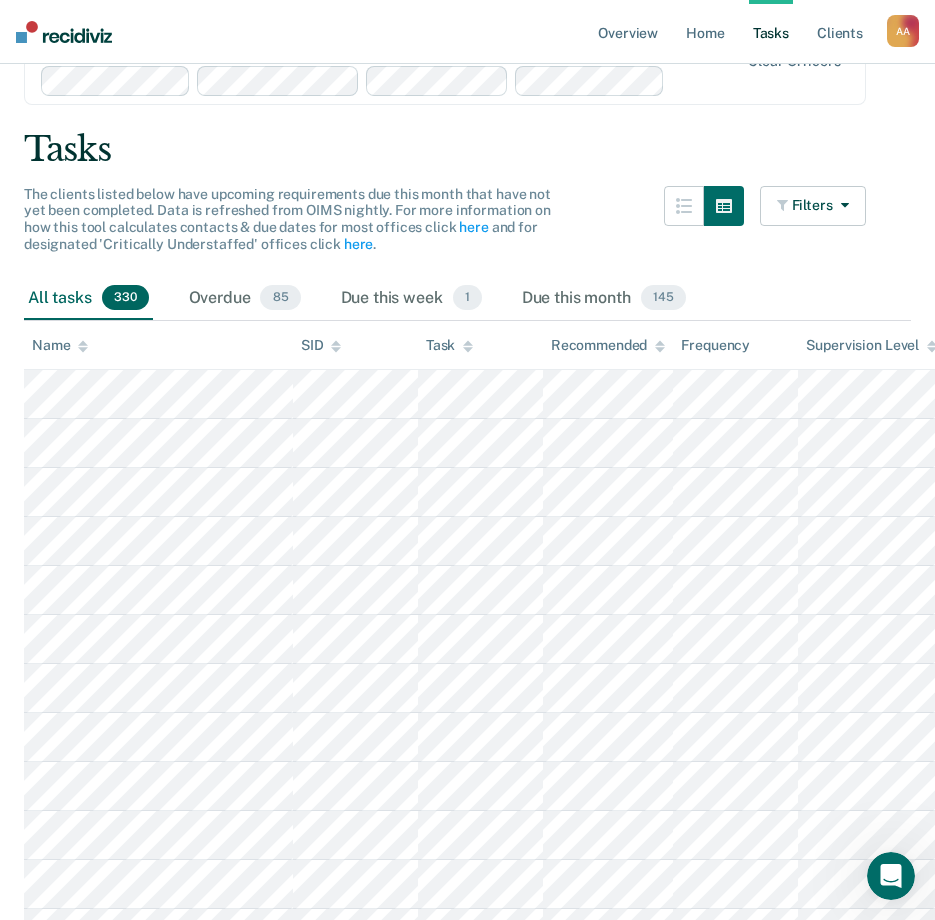 scroll, scrollTop: 100, scrollLeft: 0, axis: vertical 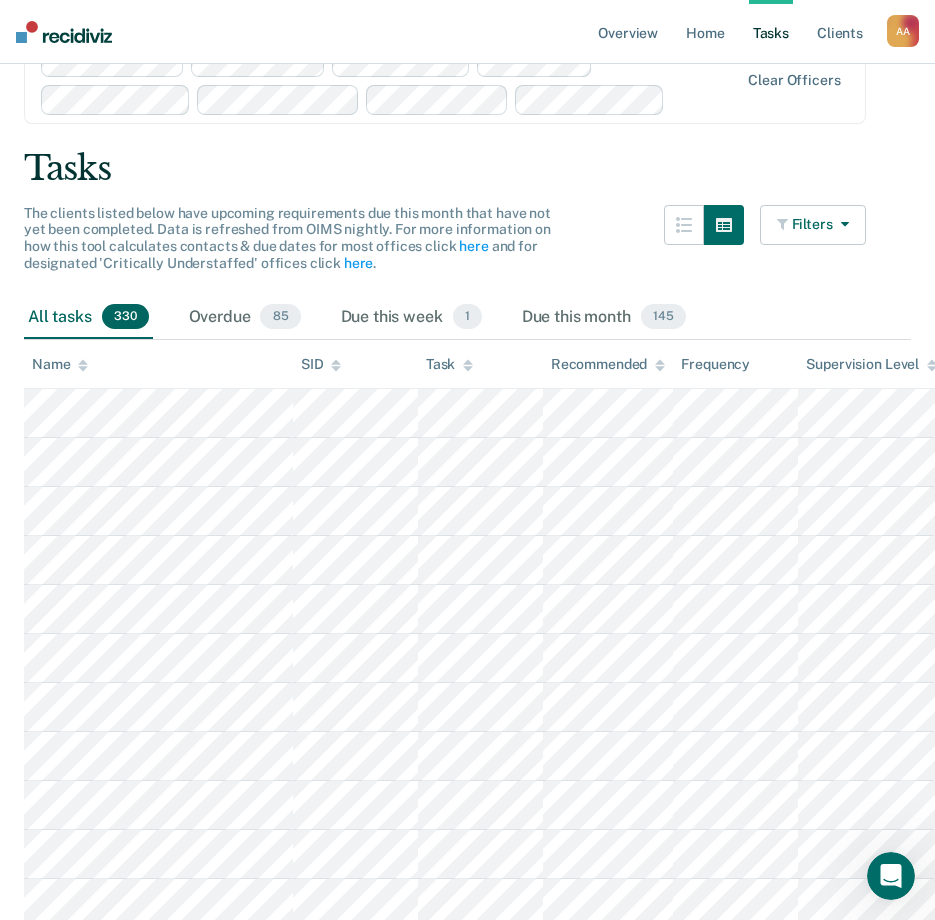 click on "Filters" at bounding box center [813, 225] 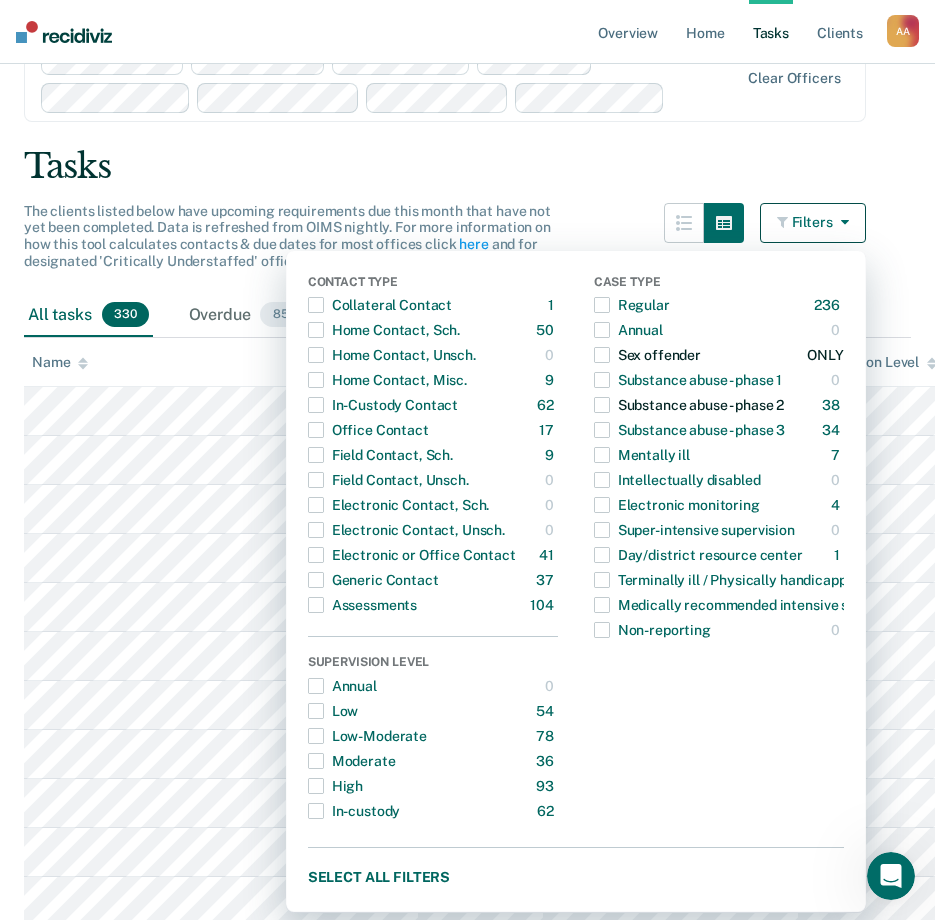 scroll, scrollTop: 100, scrollLeft: 0, axis: vertical 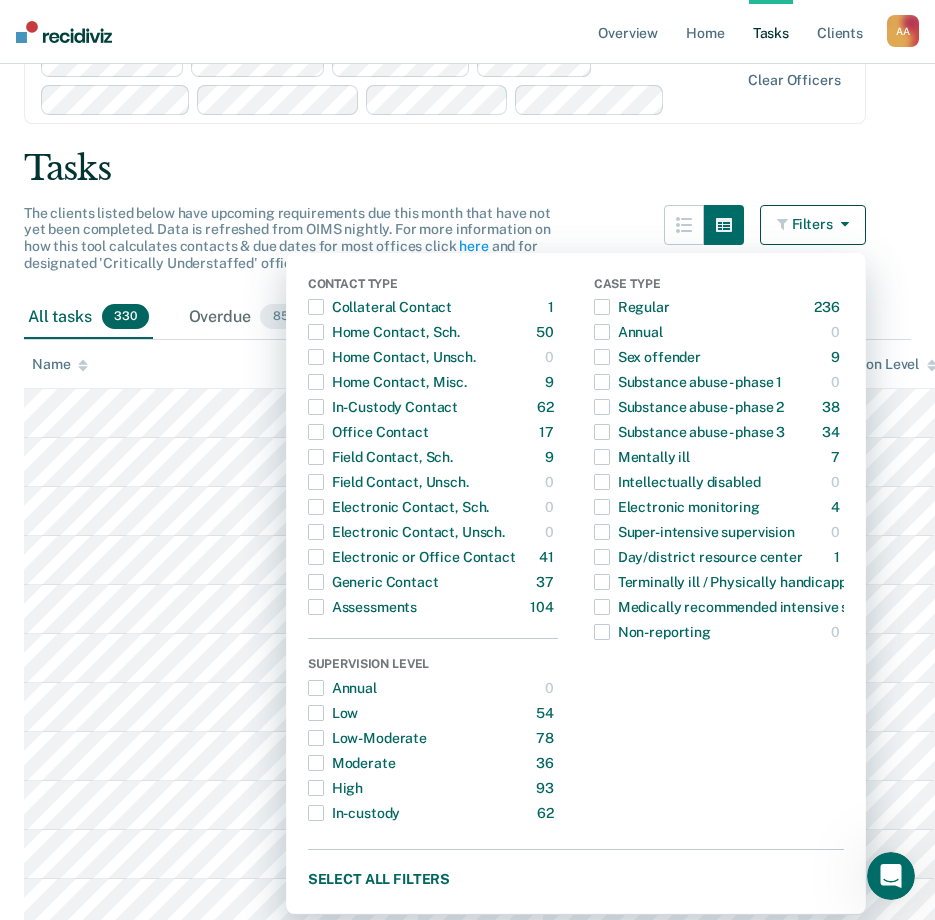 click at bounding box center [841, 224] 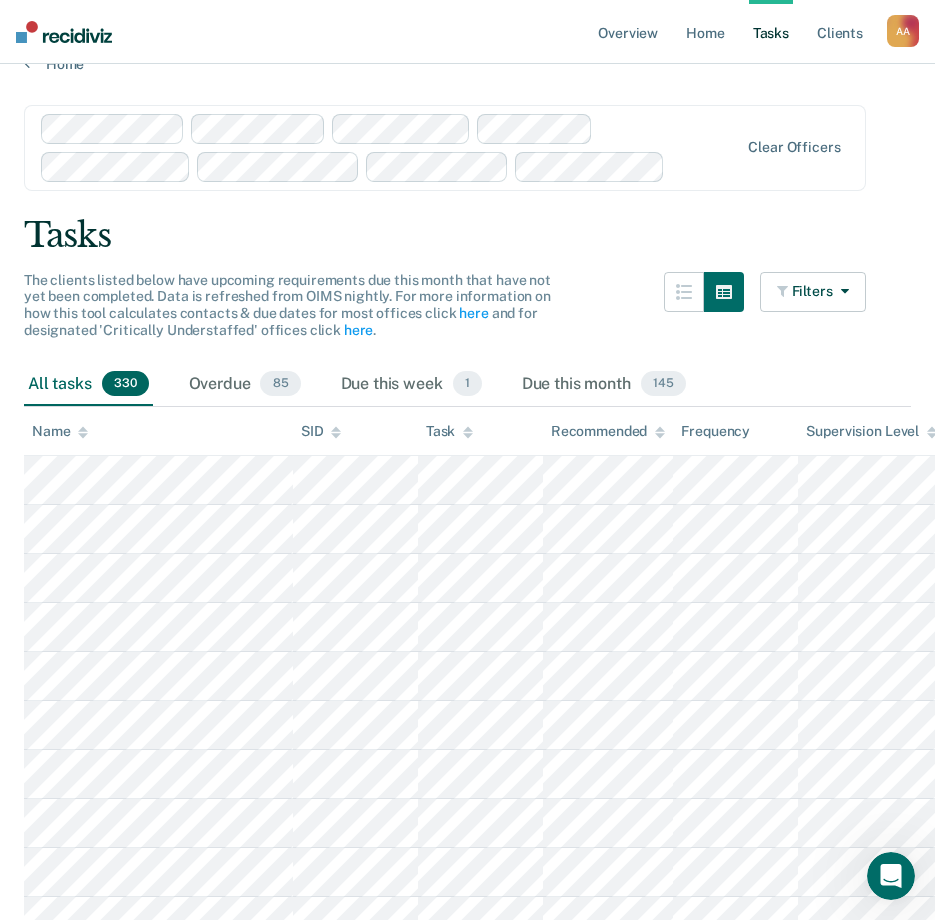 scroll, scrollTop: 0, scrollLeft: 0, axis: both 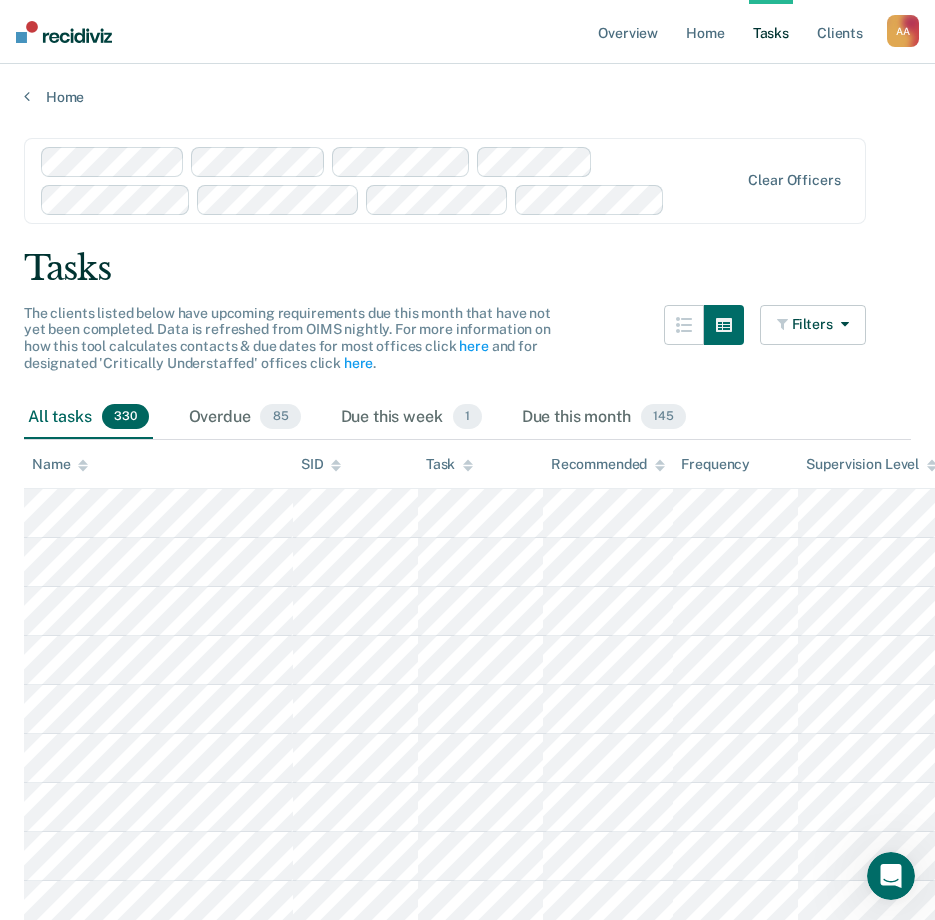 click on "All tasks 330 Overdue 85 Due this week 1 Due this month 145" at bounding box center [467, 418] 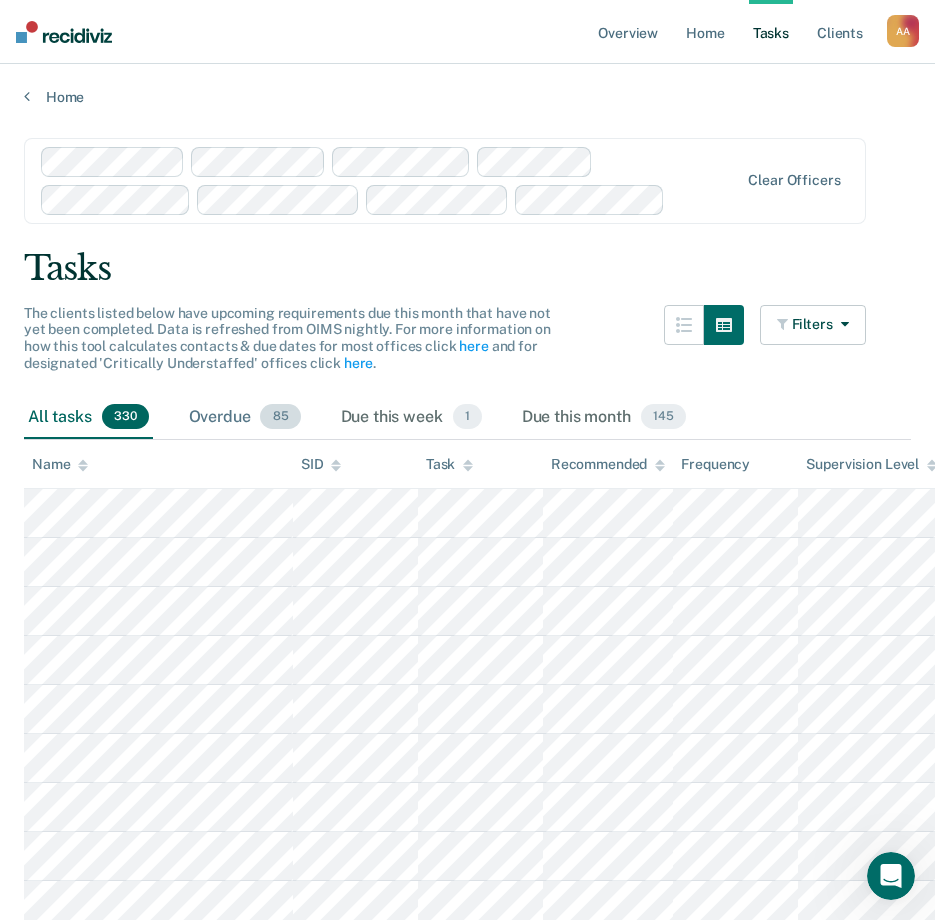 click on "Overdue 85" at bounding box center (245, 418) 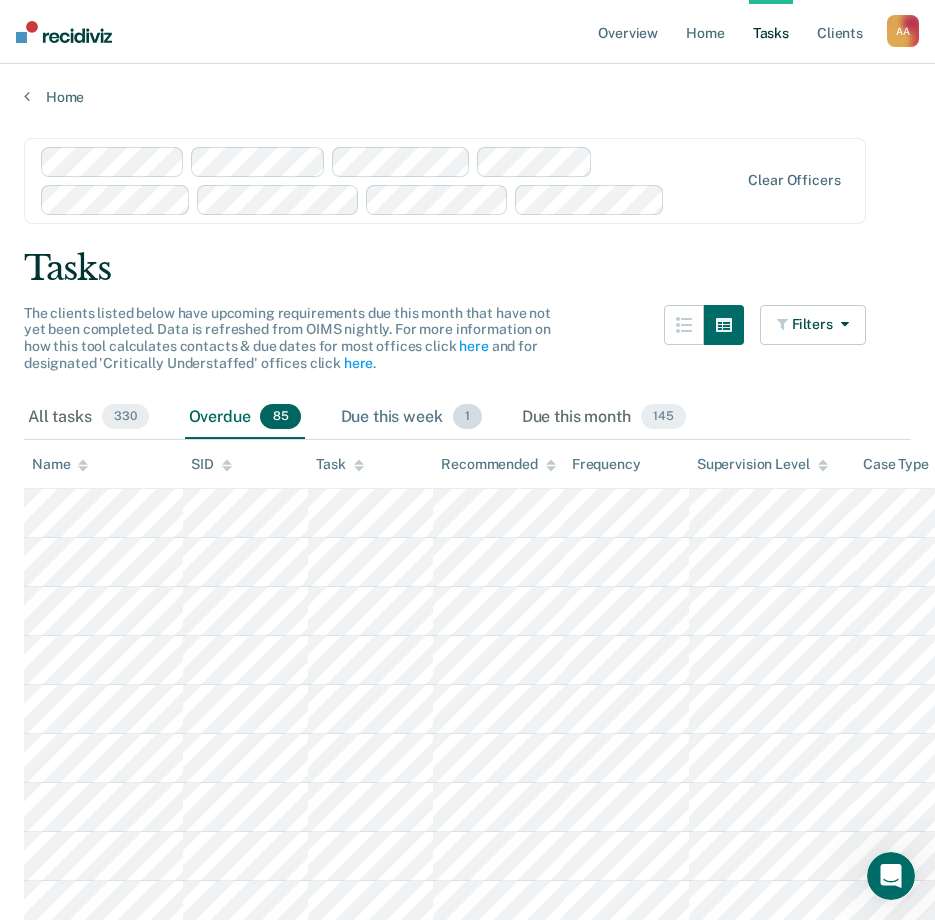 click on "Due this week 1" at bounding box center (411, 418) 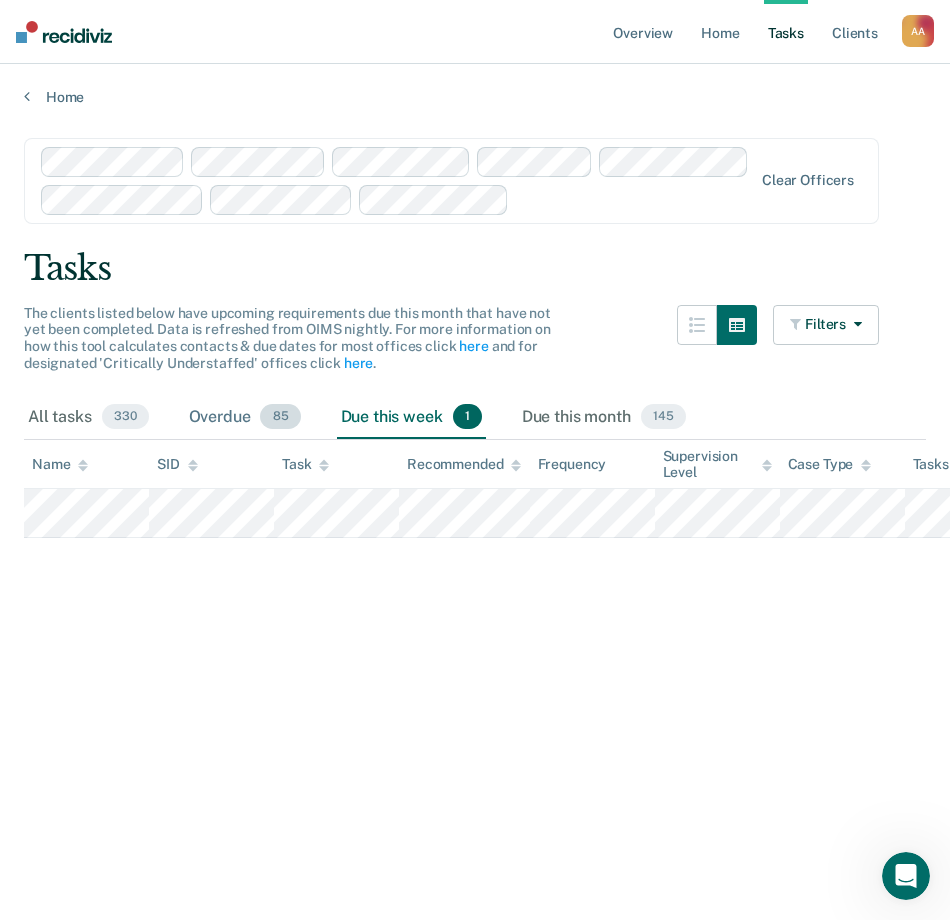 click on "Overdue 85" at bounding box center (245, 418) 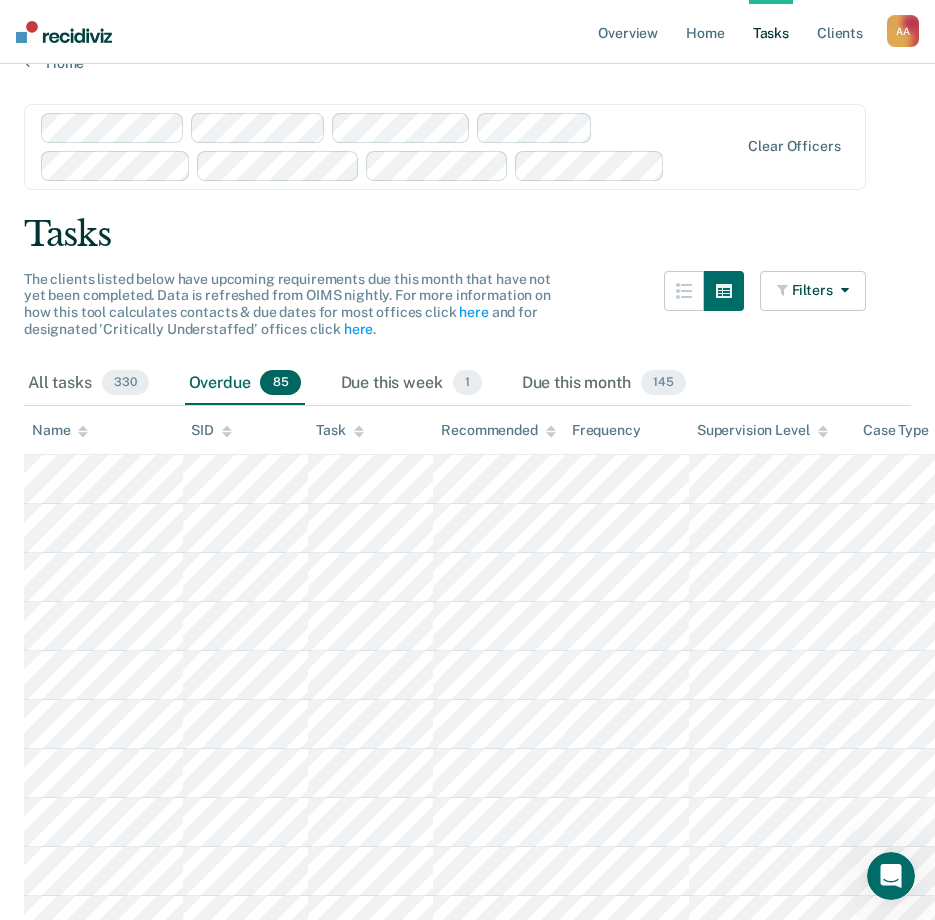 scroll, scrollTop: 0, scrollLeft: 0, axis: both 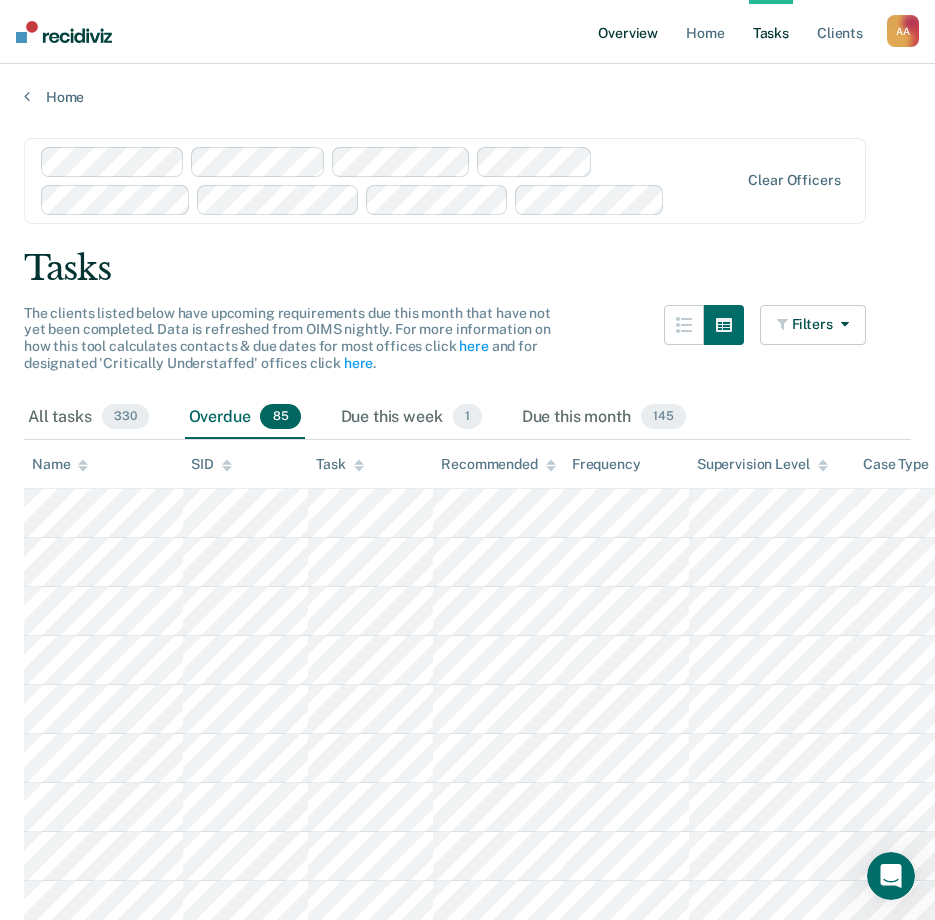 click on "Overview" at bounding box center [628, 32] 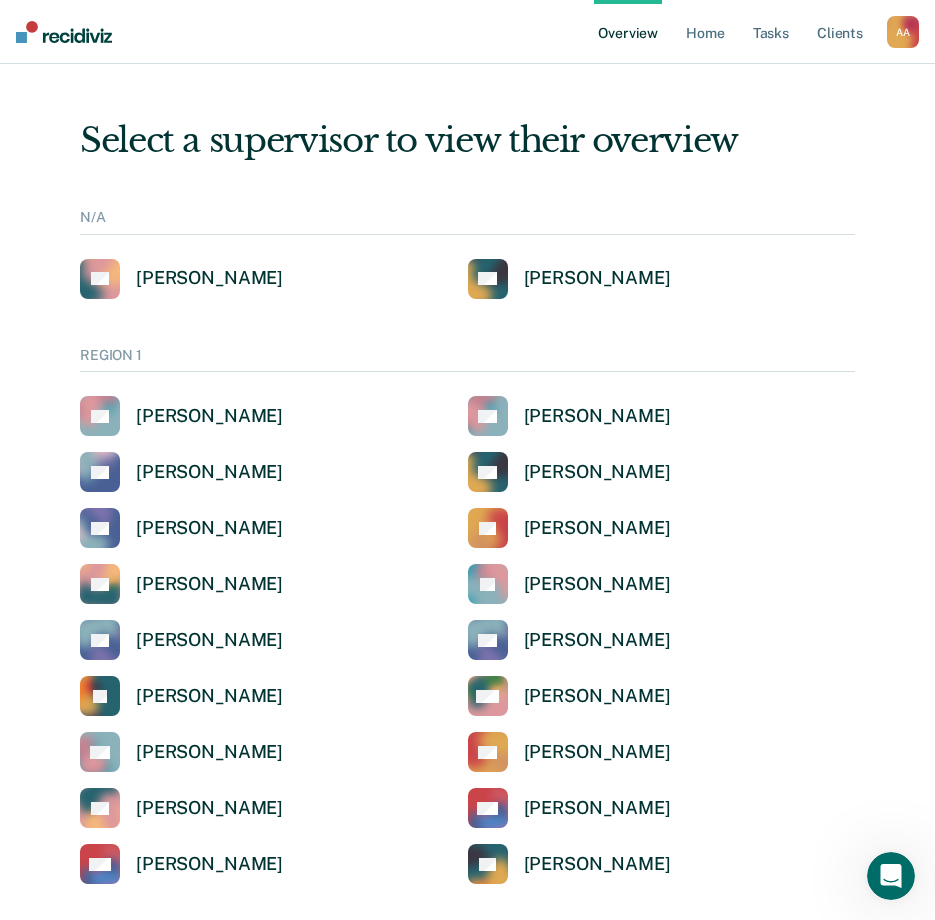 click on "Select a supervisor to view their overview N/A AB [PERSON_NAME] AC [PERSON_NAME] REGION 1 AS [PERSON_NAME] AG [PERSON_NAME] AR [PERSON_NAME] AC [PERSON_NAME] AL [PERSON_NAME] CT [PERSON_NAME] ED [PERSON_NAME] [PERSON_NAME] [PERSON_NAME] KB [PERSON_NAME] KB [PERSON_NAME] [PERSON_NAME] MH [PERSON_NAME] RN [PERSON_NAME] RK [PERSON_NAME] SB [PERSON_NAME] SW [PERSON_NAME] SW [PERSON_NAME] TB Tamiya Bridges REGION 2 AM [PERSON_NAME] AB [PERSON_NAME] AM [PERSON_NAME] AO [PERSON_NAME] AS [PERSON_NAME] [PERSON_NAME] BH [PERSON_NAME] CC [PERSON_NAME] CM [PERSON_NAME] CN [PERSON_NAME] CD [PERSON_NAME] [PERSON_NAME] [PERSON_NAME] [PERSON_NAME] DS [PERSON_NAME] [PERSON_NAME] [PERSON_NAME] DC [PERSON_NAME] DW [PERSON_NAME] [PERSON_NAME] [PERSON_NAME] [PERSON_NAME] FF [PERSON_NAME] GB [PERSON_NAME] HN [PERSON_NAME] [PERSON_NAME] [PERSON_NAME] [PERSON_NAME] KV [PERSON_NAME] [PERSON_NAME] [PERSON_NAME] [PERSON_NAME] [PERSON_NAME] KS [PERSON_NAME] KW Kenya [PERSON_NAME] [PERSON_NAME] [PERSON_NAME]" at bounding box center [467, 3073] 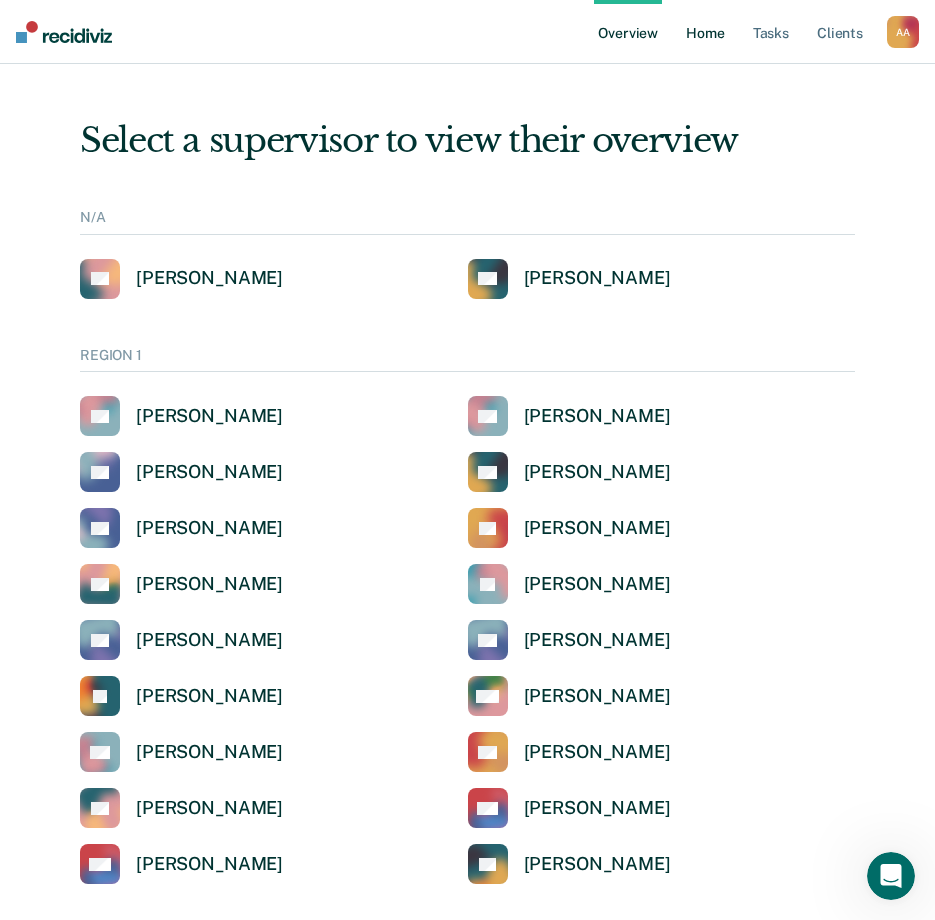 click on "Home" at bounding box center [705, 32] 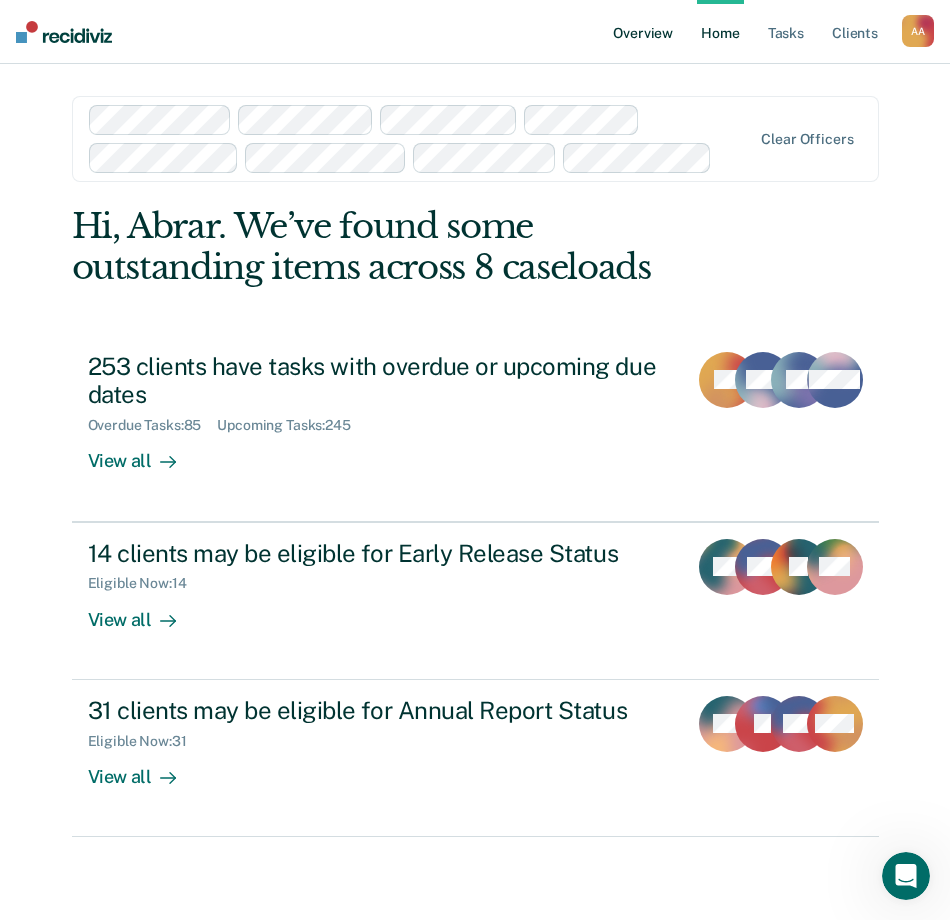 click on "Overview" at bounding box center (643, 32) 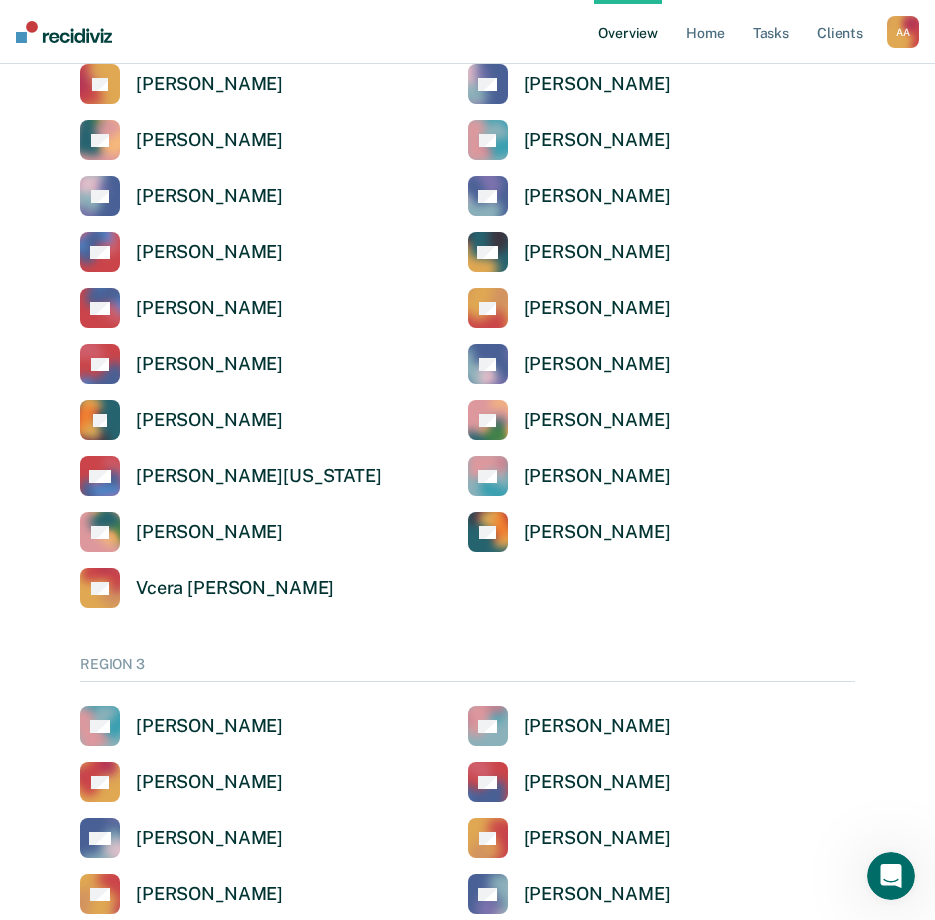scroll, scrollTop: 2200, scrollLeft: 0, axis: vertical 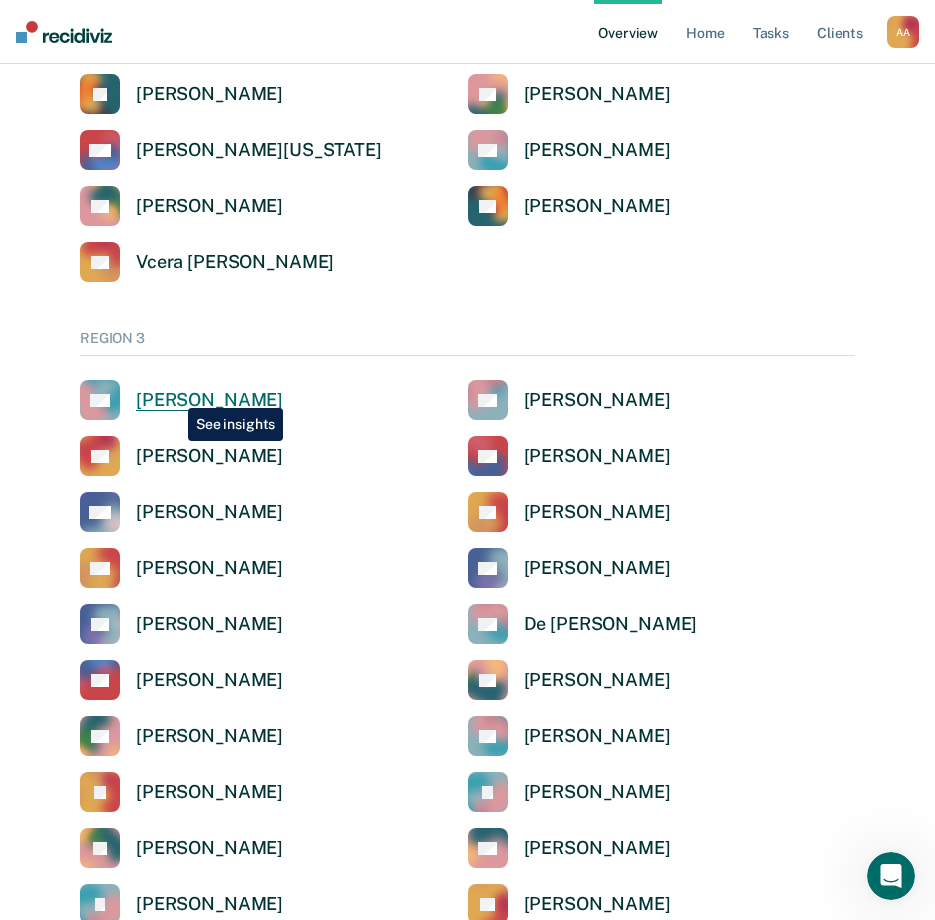 click on "[PERSON_NAME]" at bounding box center (209, 400) 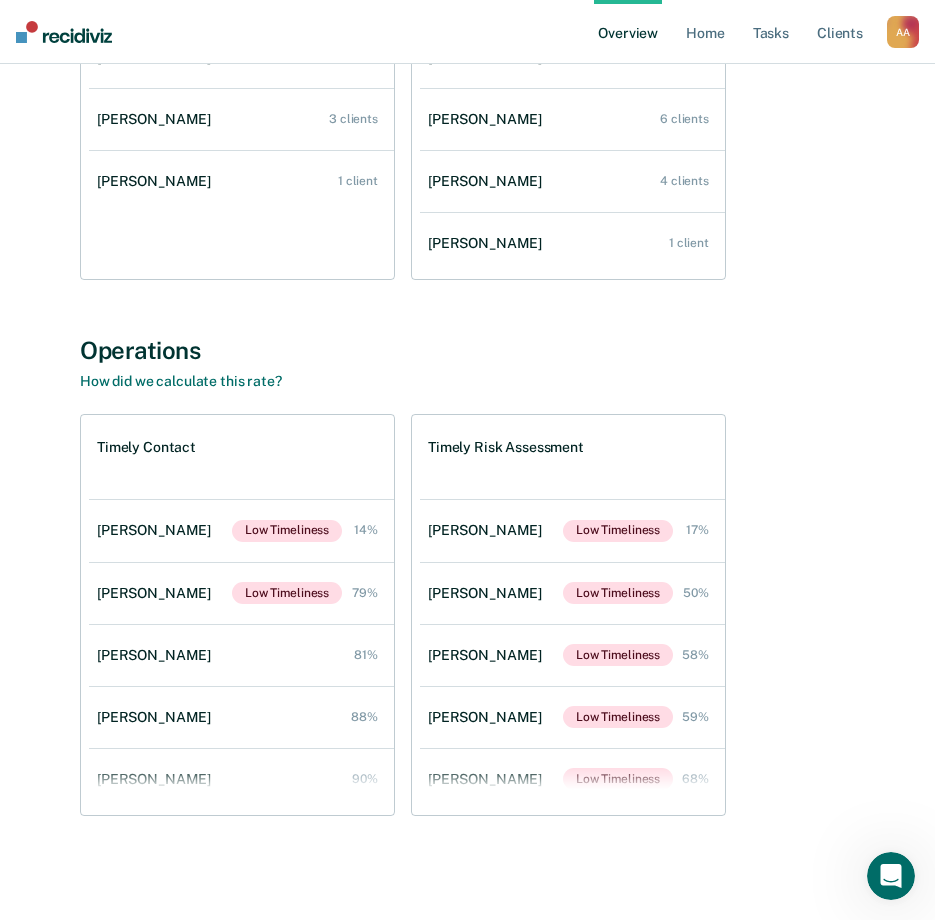 scroll, scrollTop: 0, scrollLeft: 0, axis: both 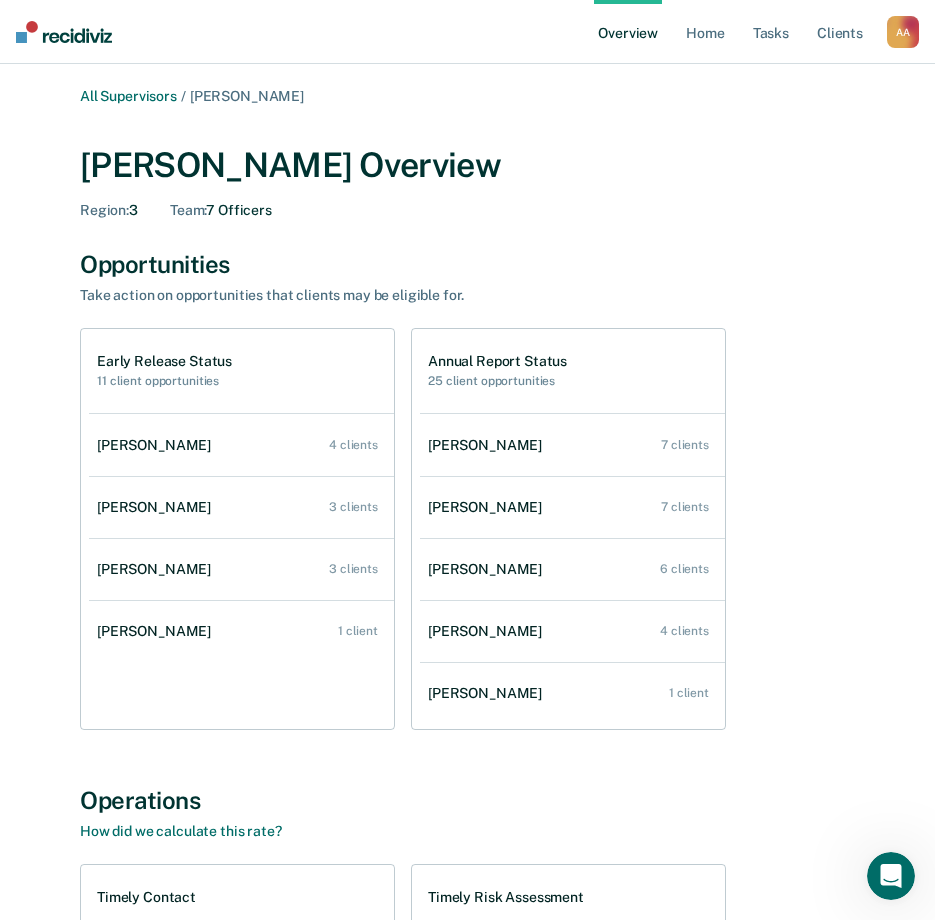 click on "Early Release Status 11 client opportunities [PERSON_NAME]   4 clients [PERSON_NAME]   3 clients [PERSON_NAME]   3 clients [PERSON_NAME]   1 client Annual Report Status 25 client opportunities [PERSON_NAME]   7 clients [PERSON_NAME]   7 clients [PERSON_NAME]   6 clients [PERSON_NAME]   4 clients [PERSON_NAME]   1 client" at bounding box center (467, 529) 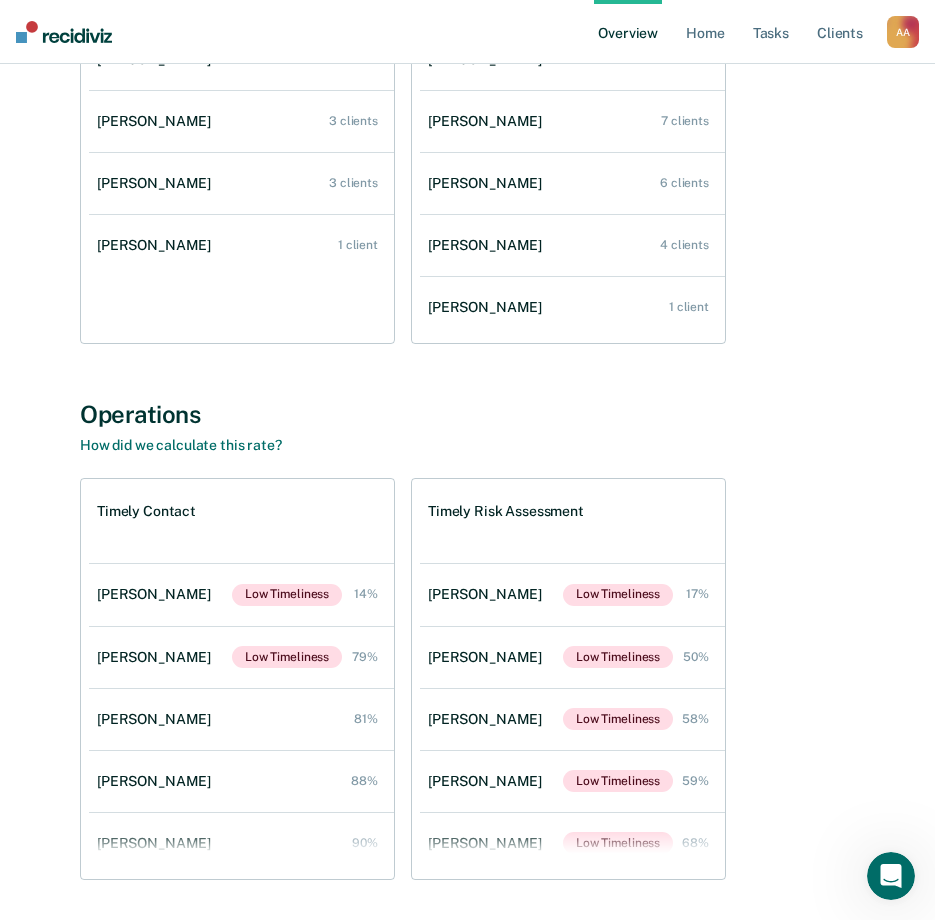 scroll, scrollTop: 450, scrollLeft: 0, axis: vertical 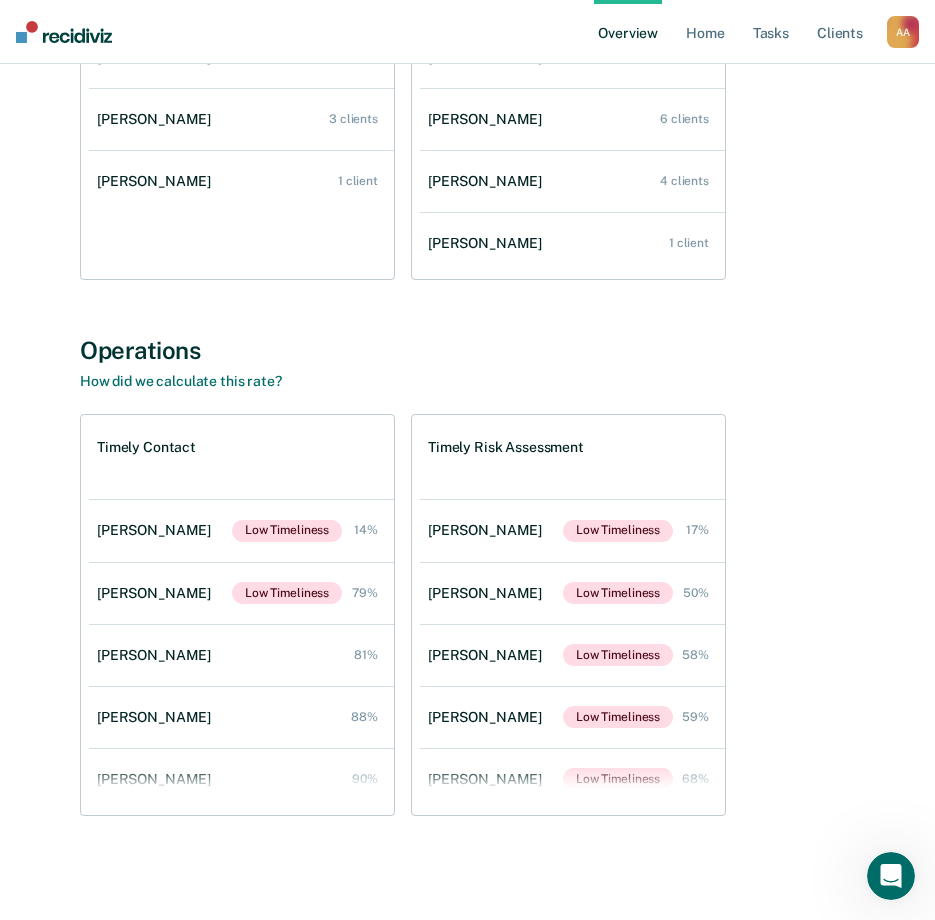 drag, startPoint x: 845, startPoint y: 331, endPoint x: 854, endPoint y: 364, distance: 34.20526 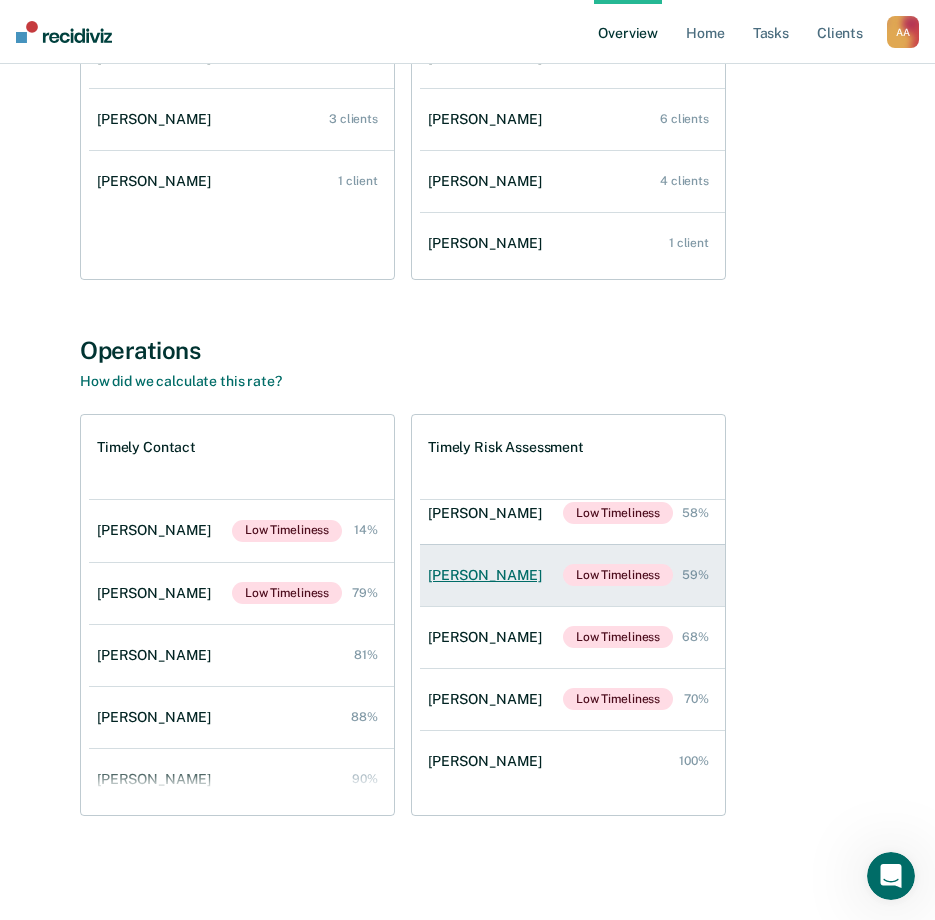 scroll, scrollTop: 143, scrollLeft: 0, axis: vertical 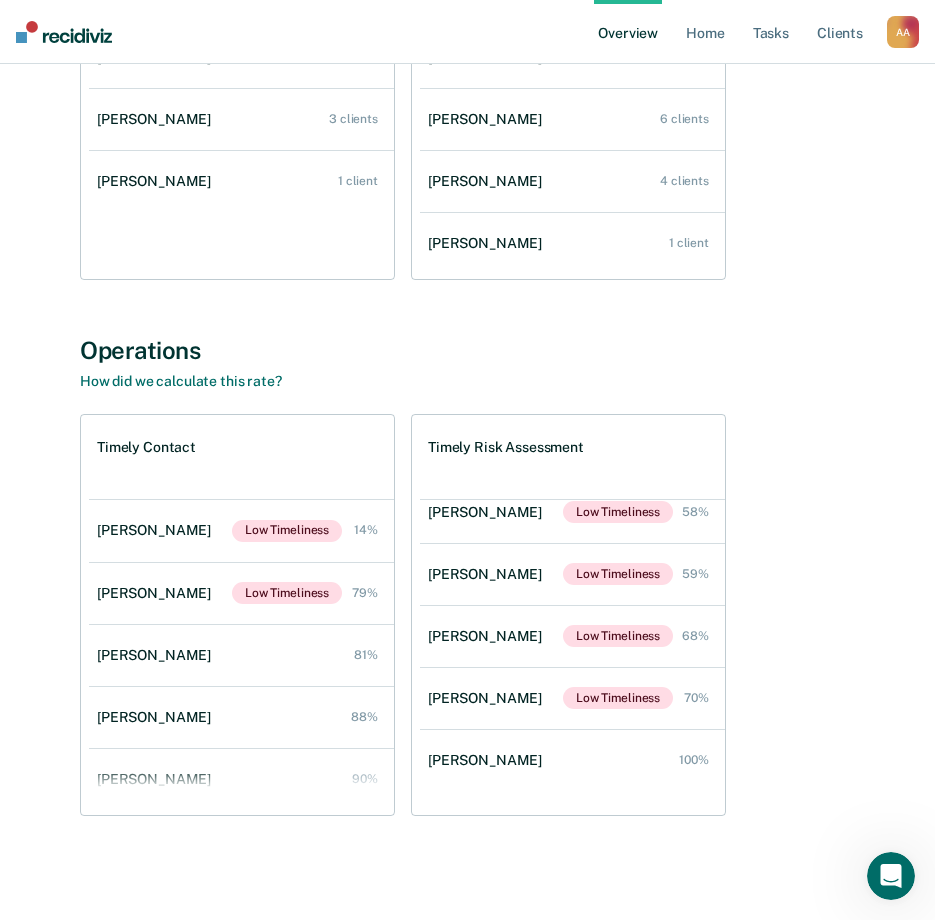 click on "Timely Contact [PERSON_NAME] [PERSON_NAME] Timeliness   14% [PERSON_NAME] Low Timeliness   79% [PERSON_NAME]   81% [PERSON_NAME]   88% [PERSON_NAME]   90% [PERSON_NAME]   94% [PERSON_NAME]   95% Timely Risk Assessment [PERSON_NAME] Low Timeliness   17% [PERSON_NAME] Low Timeliness   50% [PERSON_NAME] Low Timeliness   58% [PERSON_NAME] Low Timeliness   59% [PERSON_NAME] Low Timeliness   68% [PERSON_NAME] [PERSON_NAME] Timeliness   70% [PERSON_NAME]   100%" at bounding box center (467, 615) 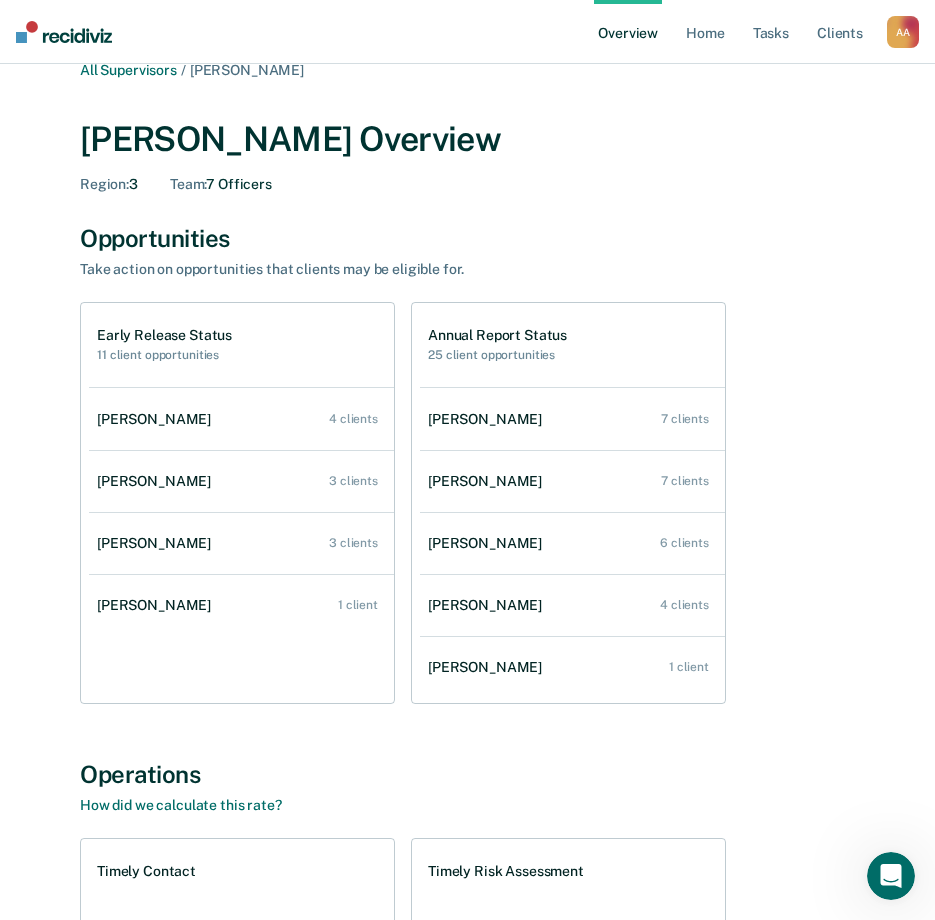 scroll, scrollTop: 0, scrollLeft: 0, axis: both 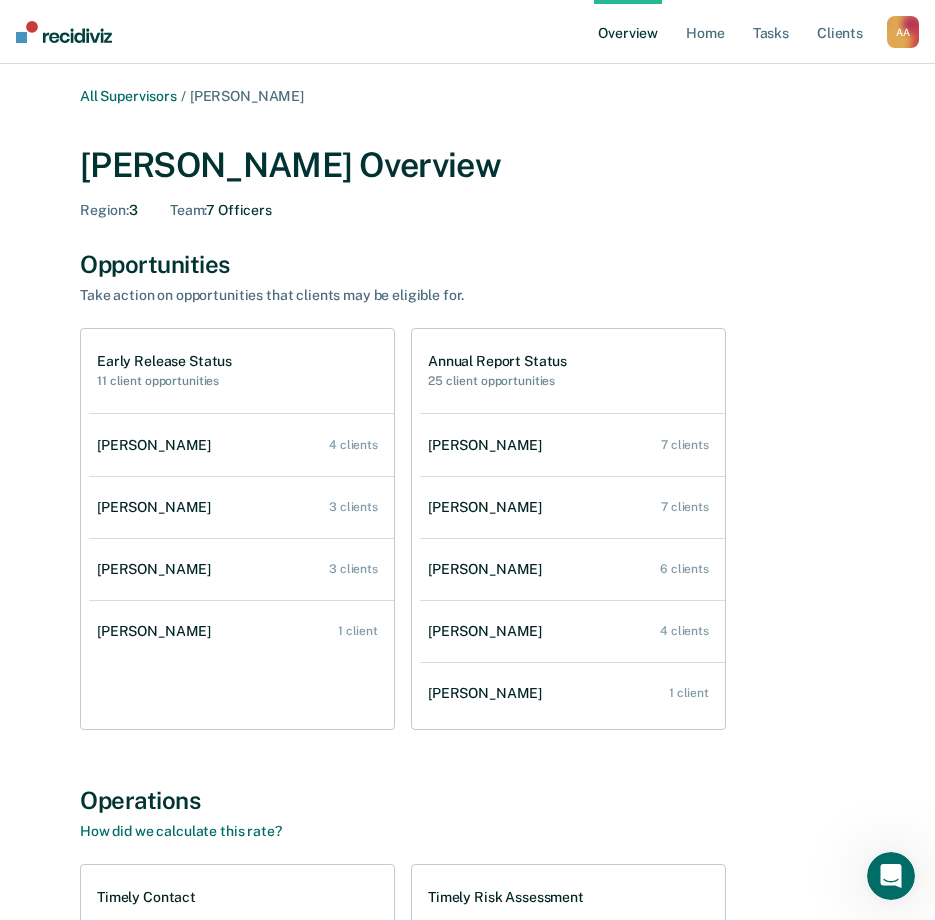 click on "[PERSON_NAME] Overview Region :  3 Team :  7 Officers" at bounding box center [467, 182] 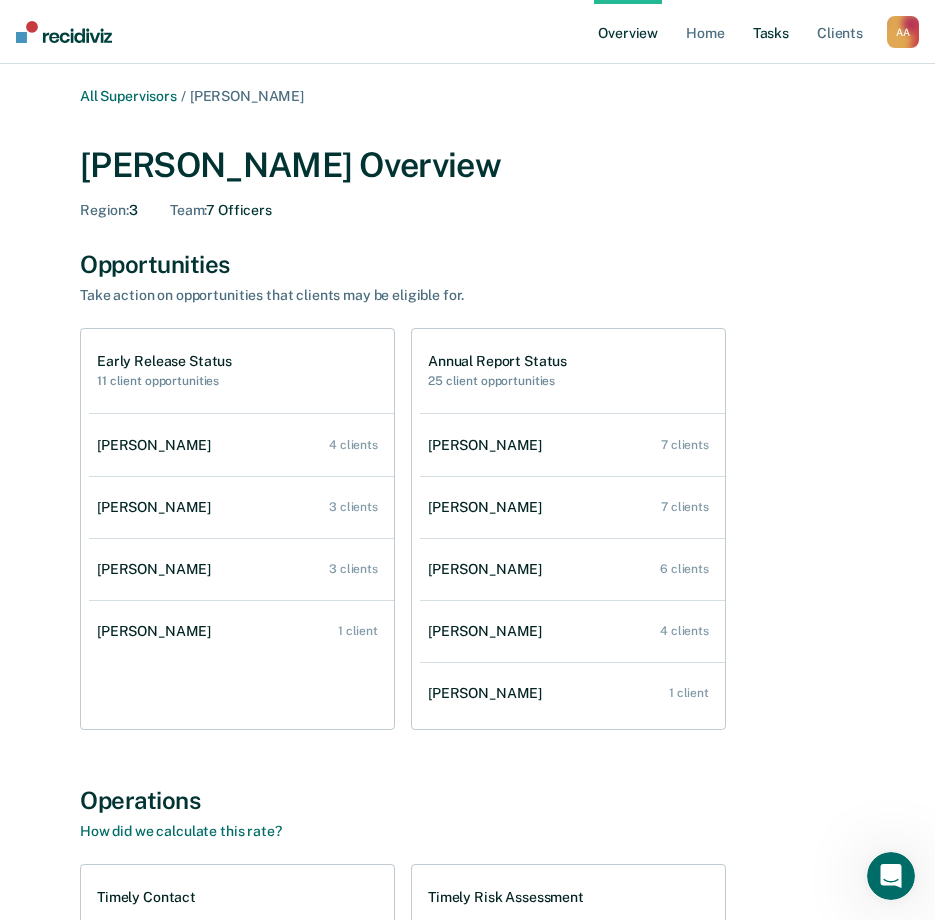 drag, startPoint x: 779, startPoint y: 28, endPoint x: 935, endPoint y: 127, distance: 184.76201 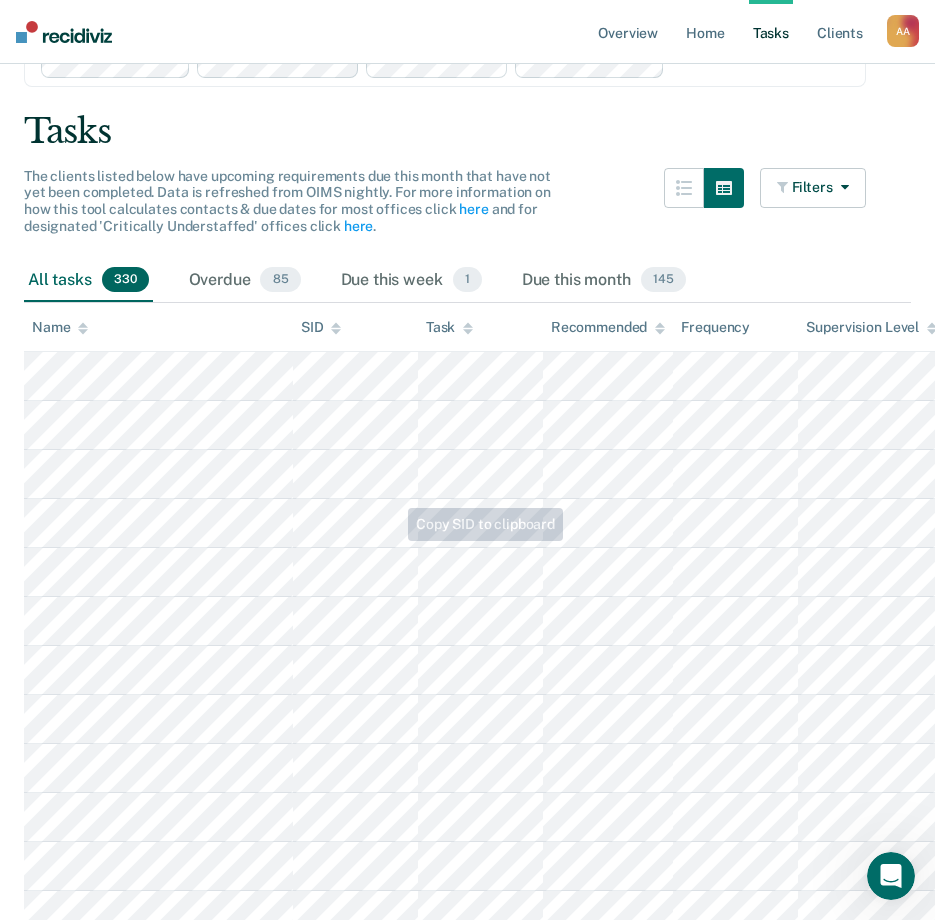 scroll, scrollTop: 0, scrollLeft: 0, axis: both 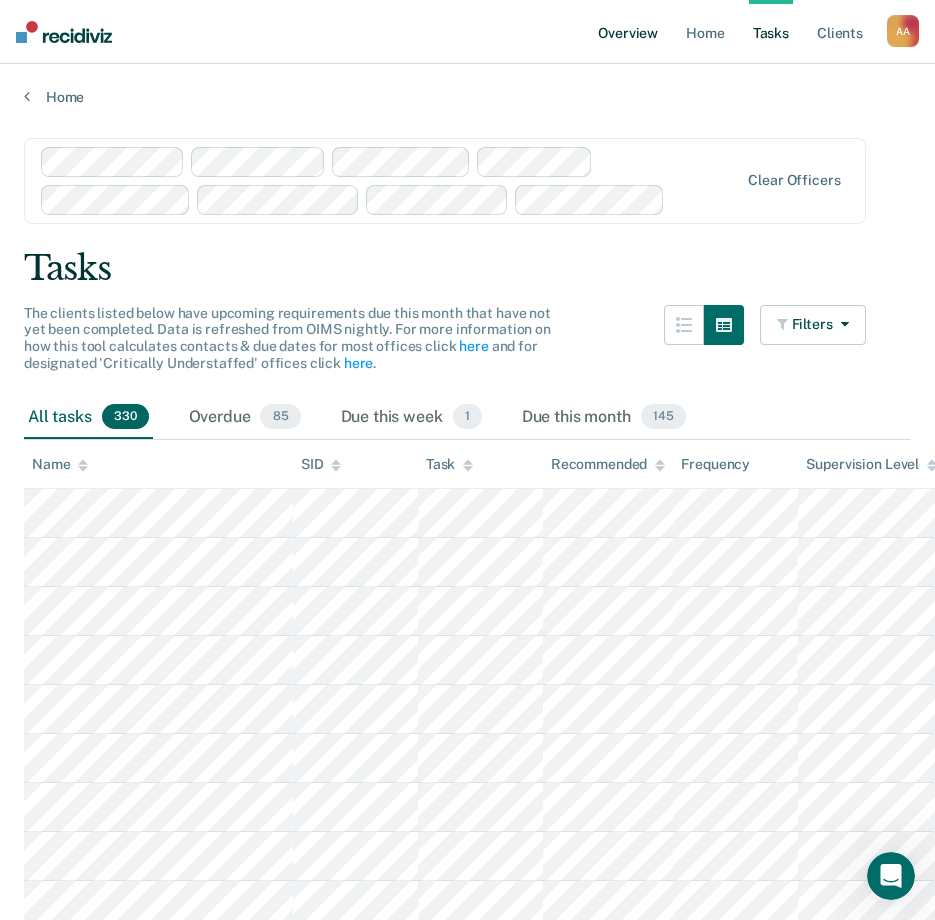 click on "Overview" at bounding box center (628, 32) 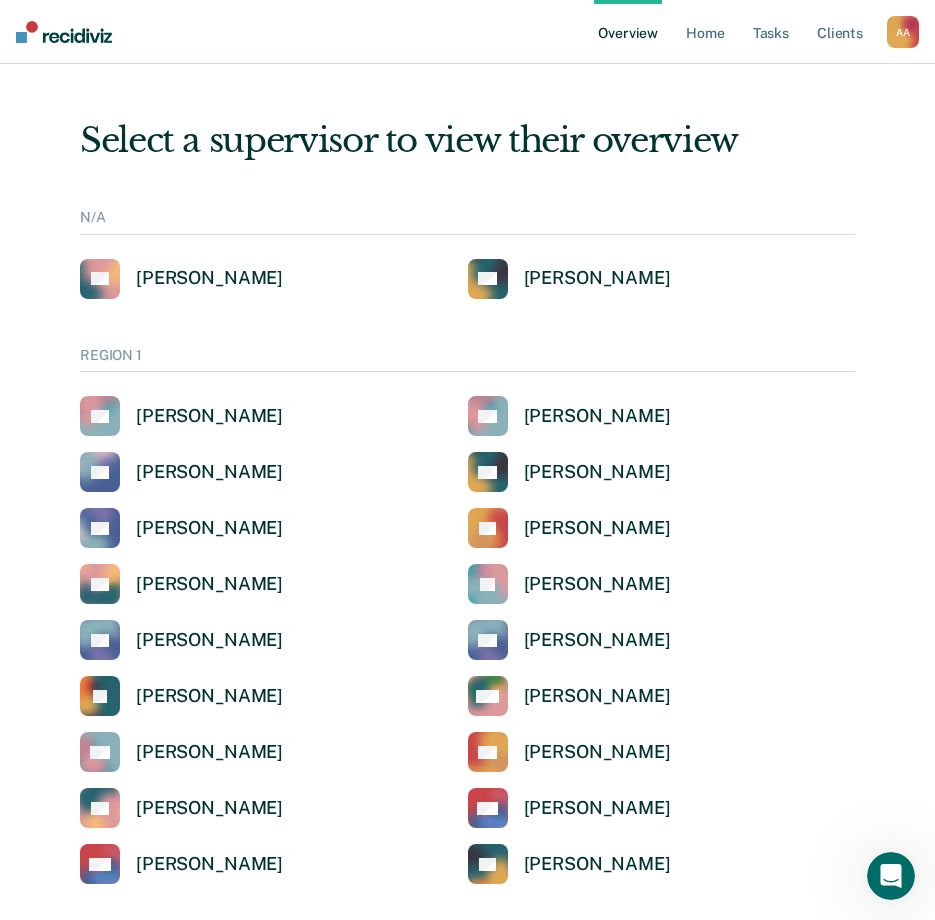 click on "Select a supervisor to view their overview N/A AB [PERSON_NAME] AC [PERSON_NAME] REGION 1 AS [PERSON_NAME] AG [PERSON_NAME] AR [PERSON_NAME] AC [PERSON_NAME] AL [PERSON_NAME] CT [PERSON_NAME] ED [PERSON_NAME] [PERSON_NAME] [PERSON_NAME] KB [PERSON_NAME] KB [PERSON_NAME] [PERSON_NAME] MH [PERSON_NAME] RN [PERSON_NAME] RK [PERSON_NAME] SB [PERSON_NAME] SW [PERSON_NAME] SW [PERSON_NAME] TB Tamiya Bridges REGION 2 AM [PERSON_NAME] AB [PERSON_NAME] AM [PERSON_NAME] AO [PERSON_NAME] AS [PERSON_NAME] [PERSON_NAME] BH [PERSON_NAME] CC [PERSON_NAME] CM [PERSON_NAME] CN [PERSON_NAME] CD [PERSON_NAME] [PERSON_NAME] [PERSON_NAME] [PERSON_NAME] DS [PERSON_NAME] [PERSON_NAME] [PERSON_NAME] DC [PERSON_NAME] DW [PERSON_NAME] [PERSON_NAME] [PERSON_NAME] [PERSON_NAME] FF [PERSON_NAME] GB [PERSON_NAME] HN [PERSON_NAME] [PERSON_NAME] [PERSON_NAME] [PERSON_NAME] KV [PERSON_NAME] [PERSON_NAME] [PERSON_NAME] [PERSON_NAME] [PERSON_NAME] KS [PERSON_NAME] KW Kenya [PERSON_NAME] [PERSON_NAME] [PERSON_NAME]" at bounding box center [467, 3073] 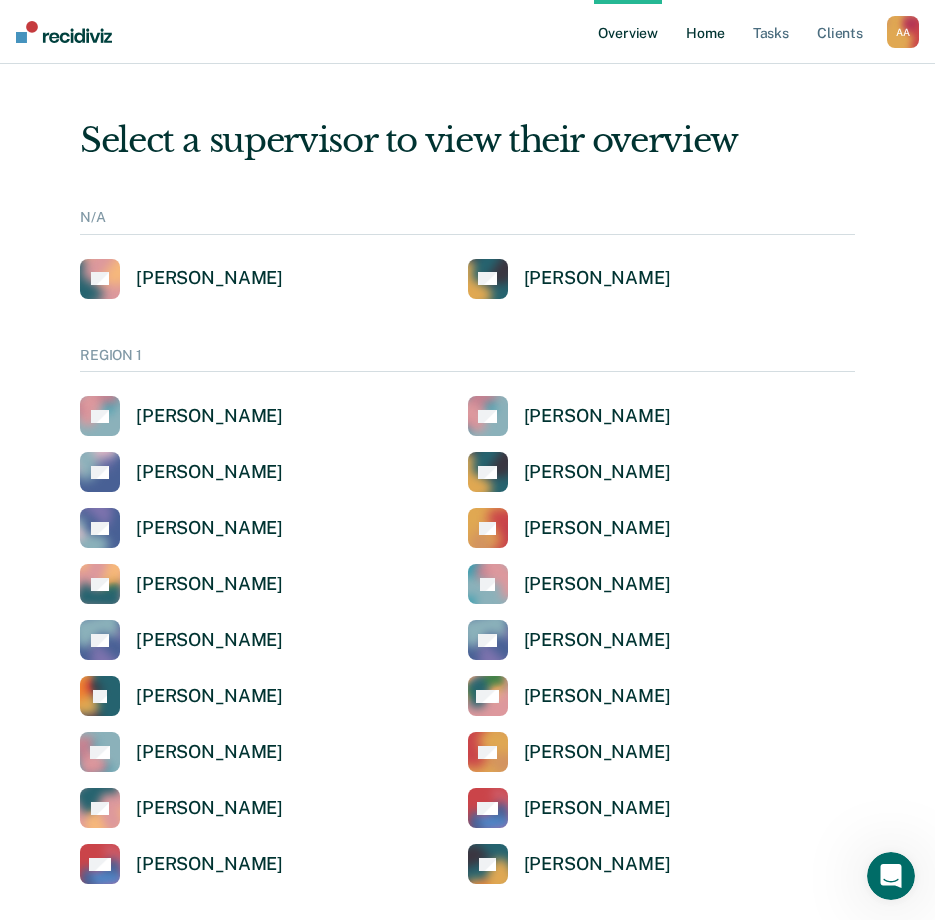 click on "Home" at bounding box center (705, 32) 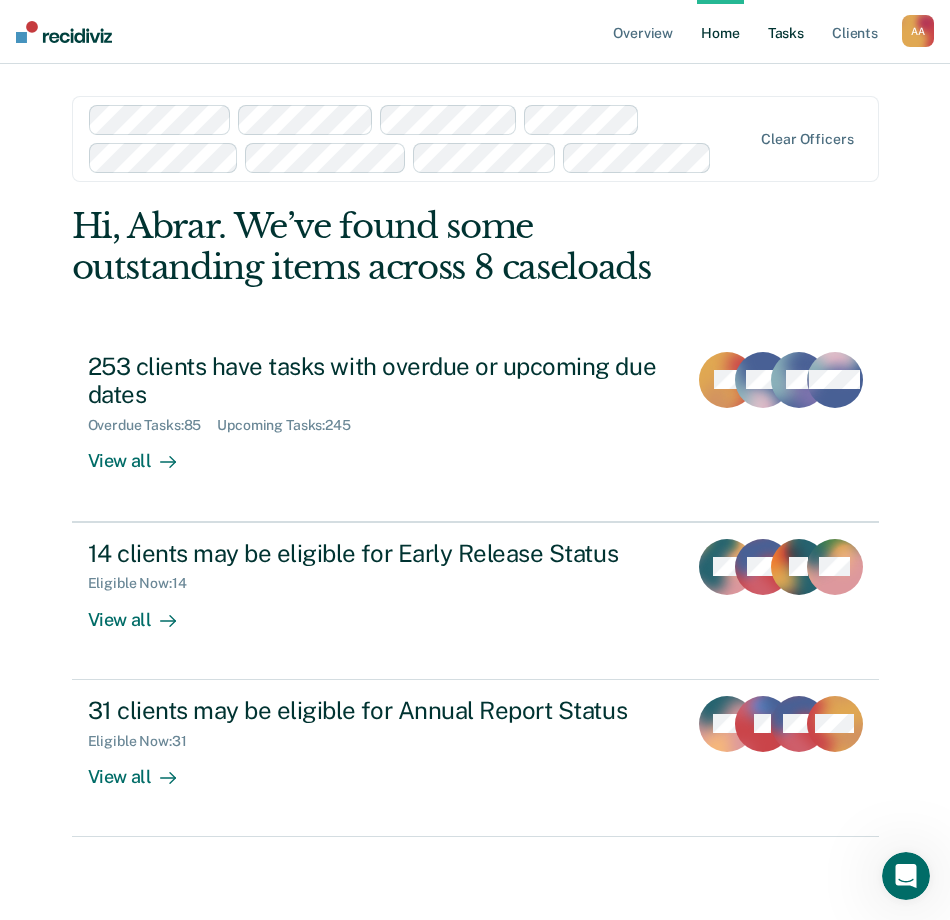 click on "Tasks" at bounding box center [786, 32] 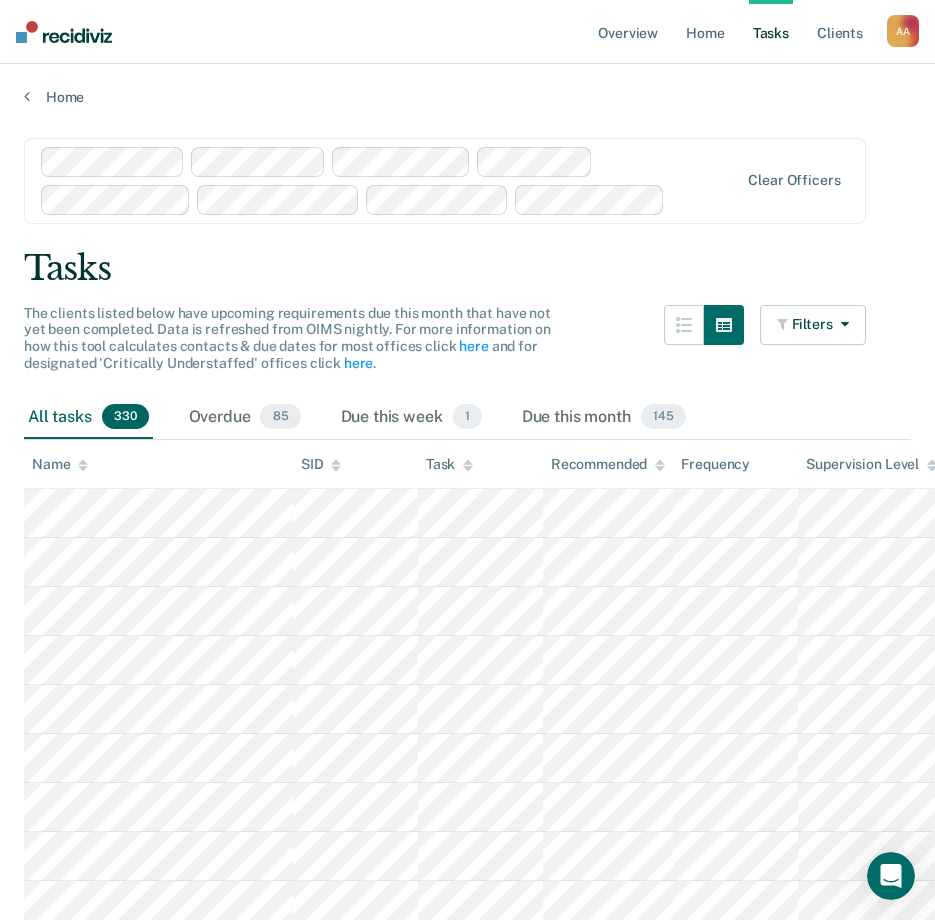 click on "Clear   officers Tasks The clients listed below have upcoming requirements due this month that have not yet been completed. Data is refreshed from OIMS nightly. For more information on how this tool calculates contacts & due dates for most offices click   here   and for designated 'Critically Understaffed' offices click   here .  Filters Contact Type Collateral Contact 1 ONLY Home Contact, Sch. 50 ONLY Home Contact, Unsch. 0 ONLY Home Contact, Misc. 9 ONLY In-Custody Contact 62 ONLY Office Contact 17 ONLY Field Contact, Sch. 9 ONLY Field Contact, Unsch. 0 ONLY Electronic Contact, Sch. 0 ONLY Electronic Contact, Unsch. 0 ONLY Electronic or Office Contact 41 ONLY Generic Contact 37 ONLY Assessments 104 ONLY Supervision Level Annual 0 ONLY Low 54 ONLY Low-Moderate 78 ONLY Moderate 36 ONLY High 93 ONLY In-custody 62 ONLY Case Type Regular 236 ONLY Annual 0 ONLY Sex offender 9 ONLY Substance abuse - phase 1 0 ONLY Substance abuse - phase 2 38 ONLY Substance abuse - phase 3 34 ONLY Mentally ill 7 ONLY 0 ONLY 4 ONLY" at bounding box center [467, 8419] 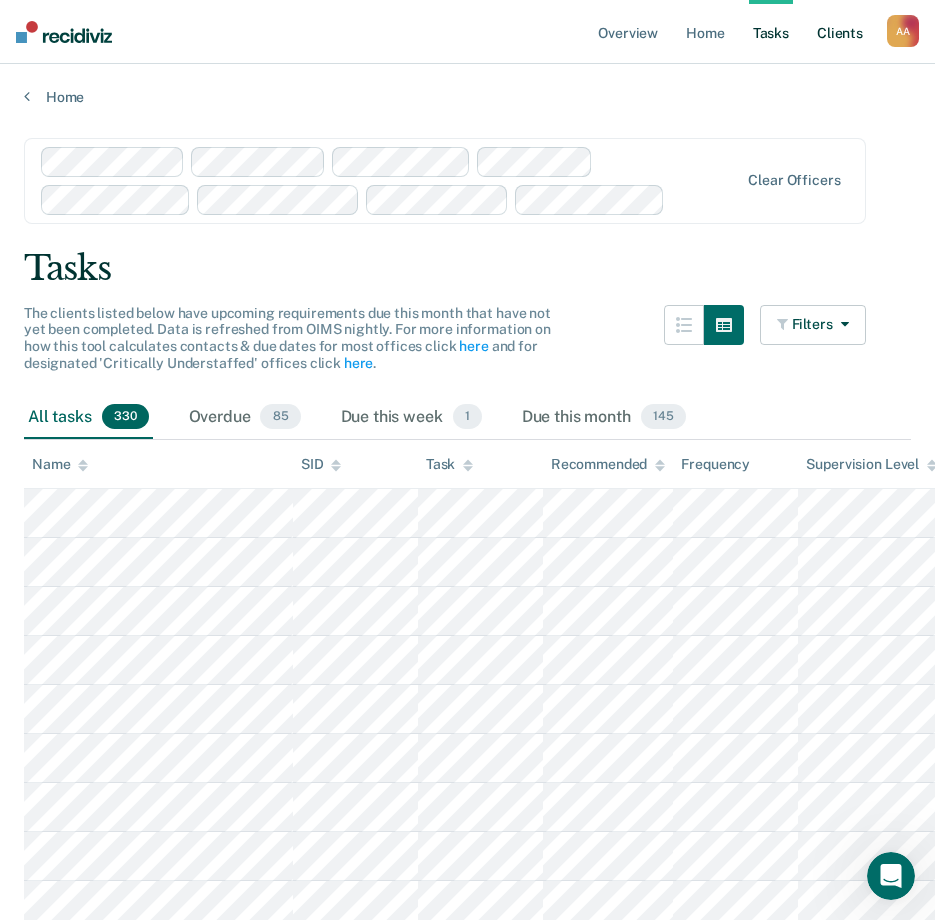 click on "Client s" at bounding box center [840, 32] 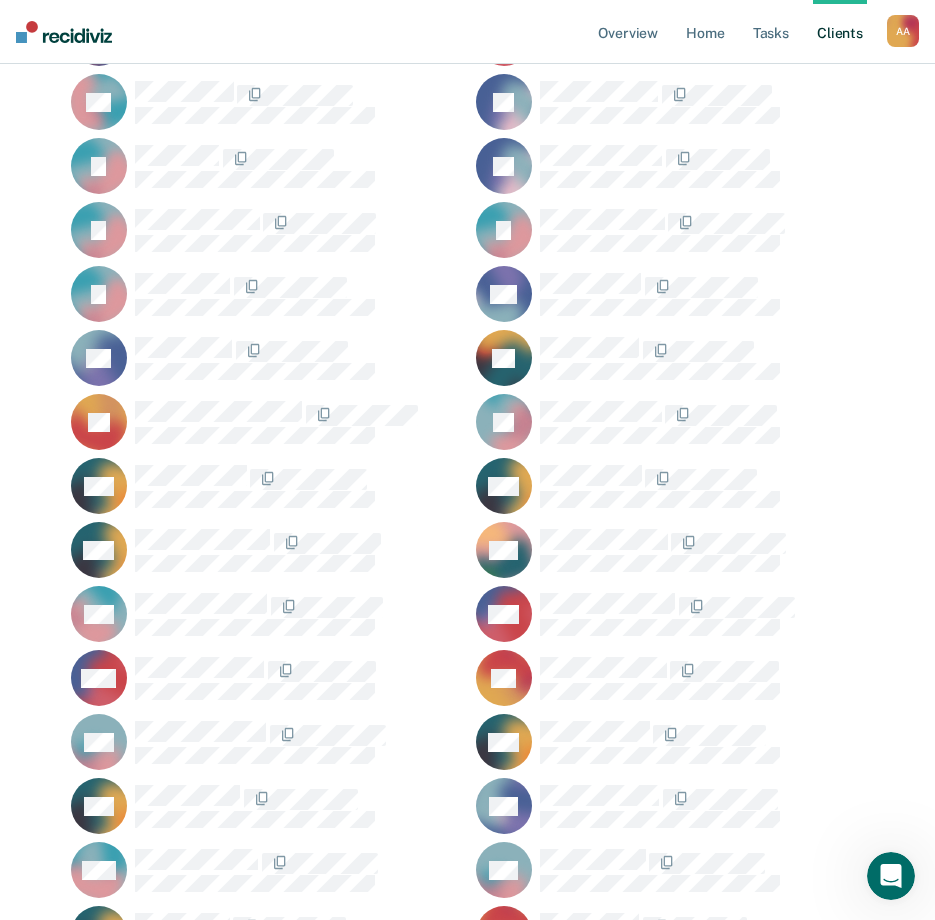 scroll, scrollTop: 0, scrollLeft: 0, axis: both 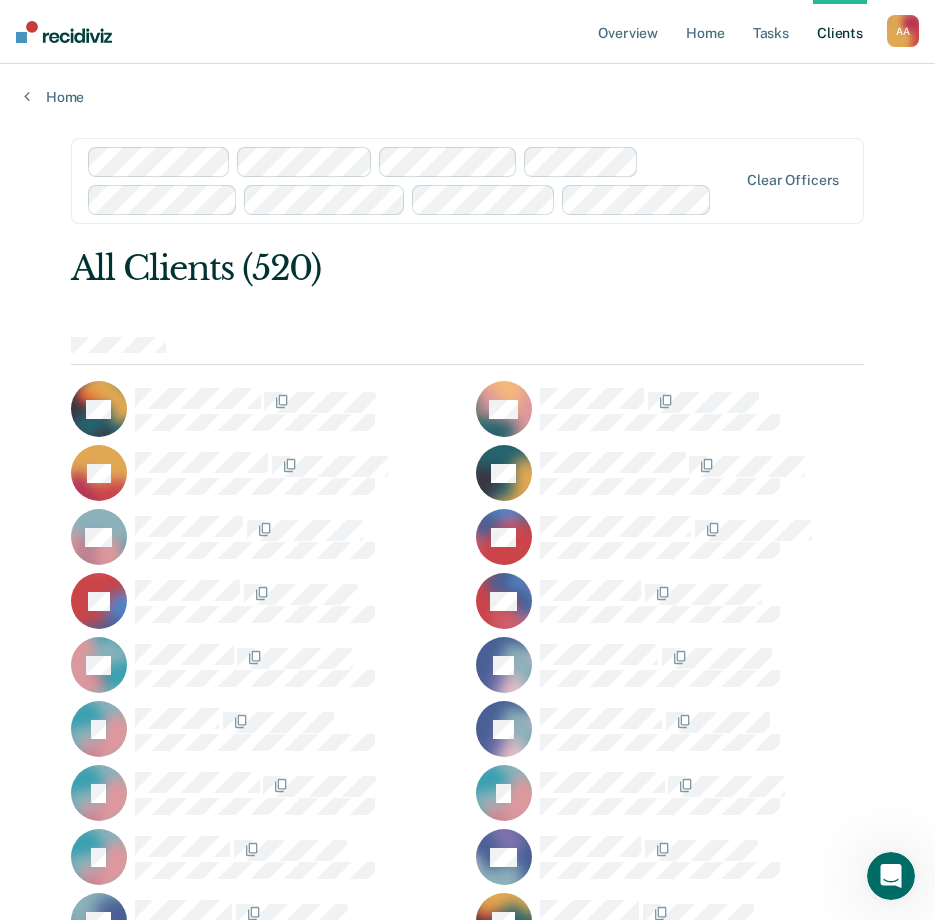 click on "All Clients (520) ZB   MB   KF   DF   SG   EG   JH   DH   LH   [PERSON_NAME]   [PERSON_NAME]   [PERSON_NAME]   JJ   JJ   JJ   ML   GL   VL   EL   TL   CM   OM   OM   BM   AM   KM   WM   JM   SM   CM   CM   RM   MM   SM   CM   JM   JM   JM   CM   TN   CN   JN   LP   BP   CP   KP   RP   MR   TR   MS   CA   LA   LA   AA   AB   MB   AC   SC   QC   TC   JC   SC   CD   RD   NE   LF   JF   RF   TF   WF   OF   LG   YG   CG   JG   CG   SH   RH   GH   DH   WH   DH   JC   TH   KH   KH   JH   DH   JJ   MJ   QJ   SJ   LJ   MJ   [PERSON_NAME]   TJ   AJ   MJ   AJ   DK   GL   DL   WL   RM   MM   CM   MM   AM   JM   MM   JN   TO   DP   TP   KP   AP   JS   LS   CS   ID   ST   CT   BW   VW   CW   JW   JW   MW   TW   LW   TB   CB   DD   MD   BD   DJ   JJ   BJ   LK   HK   DK   JK   AL   BL   JL   BL   ML   JL   DL   BL   PL   CP   NP   AP   KP   [PERSON_NAME]   AR   PR   CR   ER   MR   JR   DR   RS   SS   LS   AS   LS   MS   DS   FS   GS   TS   AS   CW   DW   DW   JW   PW   KB   SB   EB   DC   GC   DC   ID   JD   MD   QD   CG   FG   MG   EH   VH   AH   JH   TH   MH   DH   DJ" at bounding box center [468, 9031] 